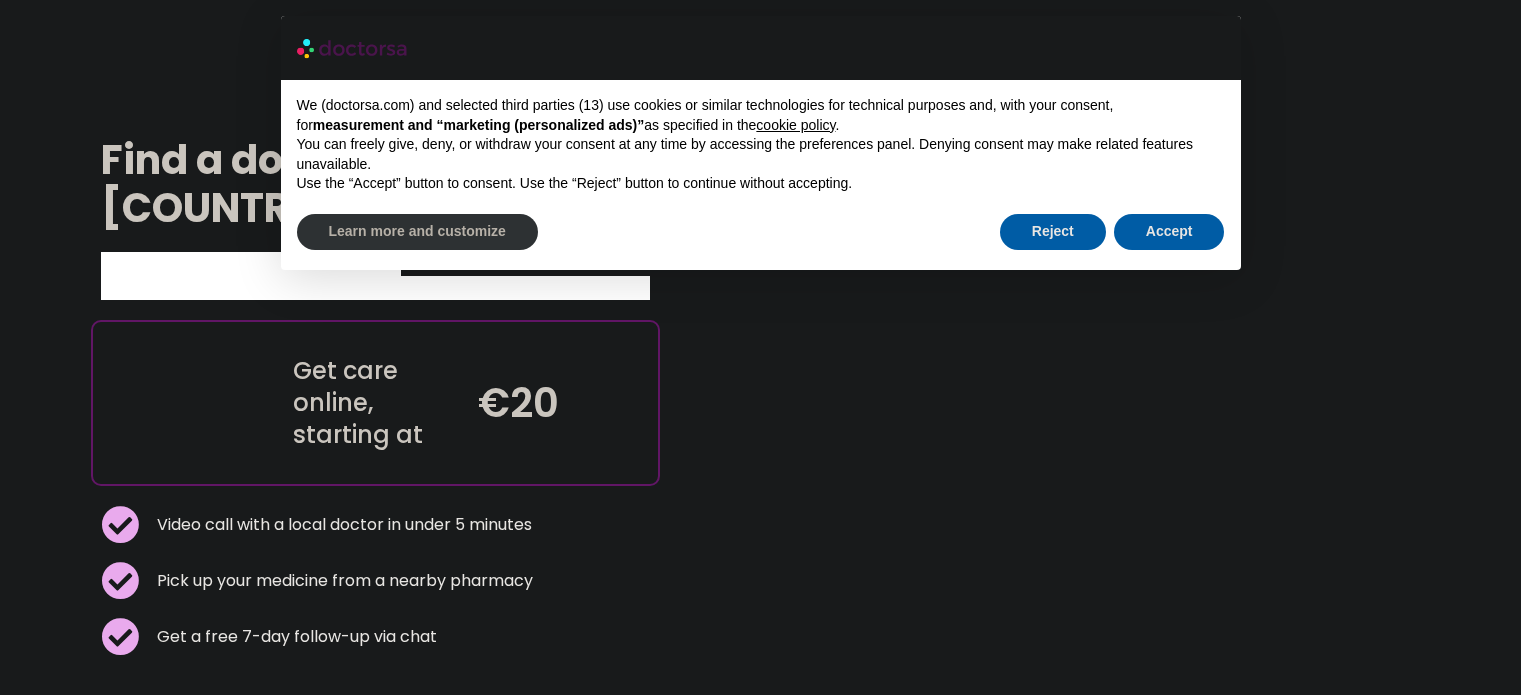 scroll, scrollTop: 0, scrollLeft: 0, axis: both 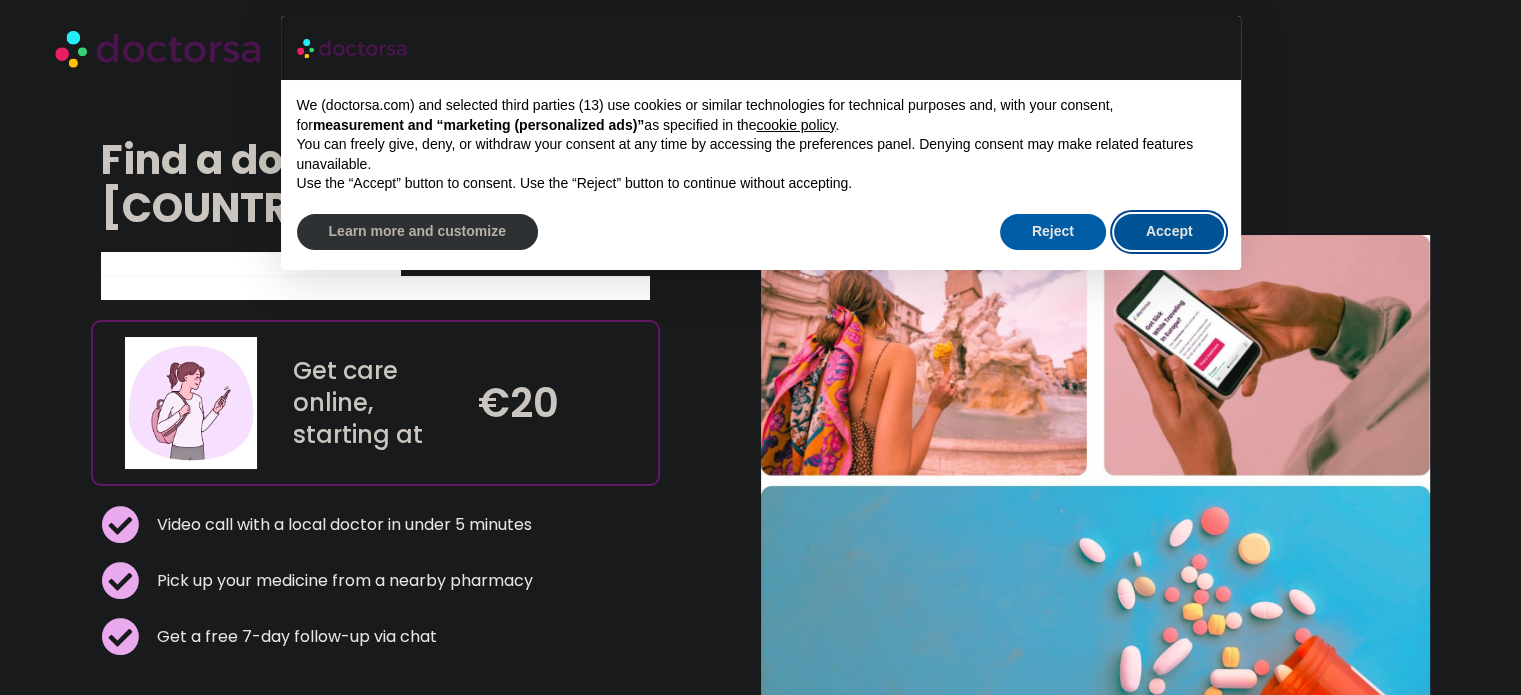 click on "Accept" at bounding box center (1169, 232) 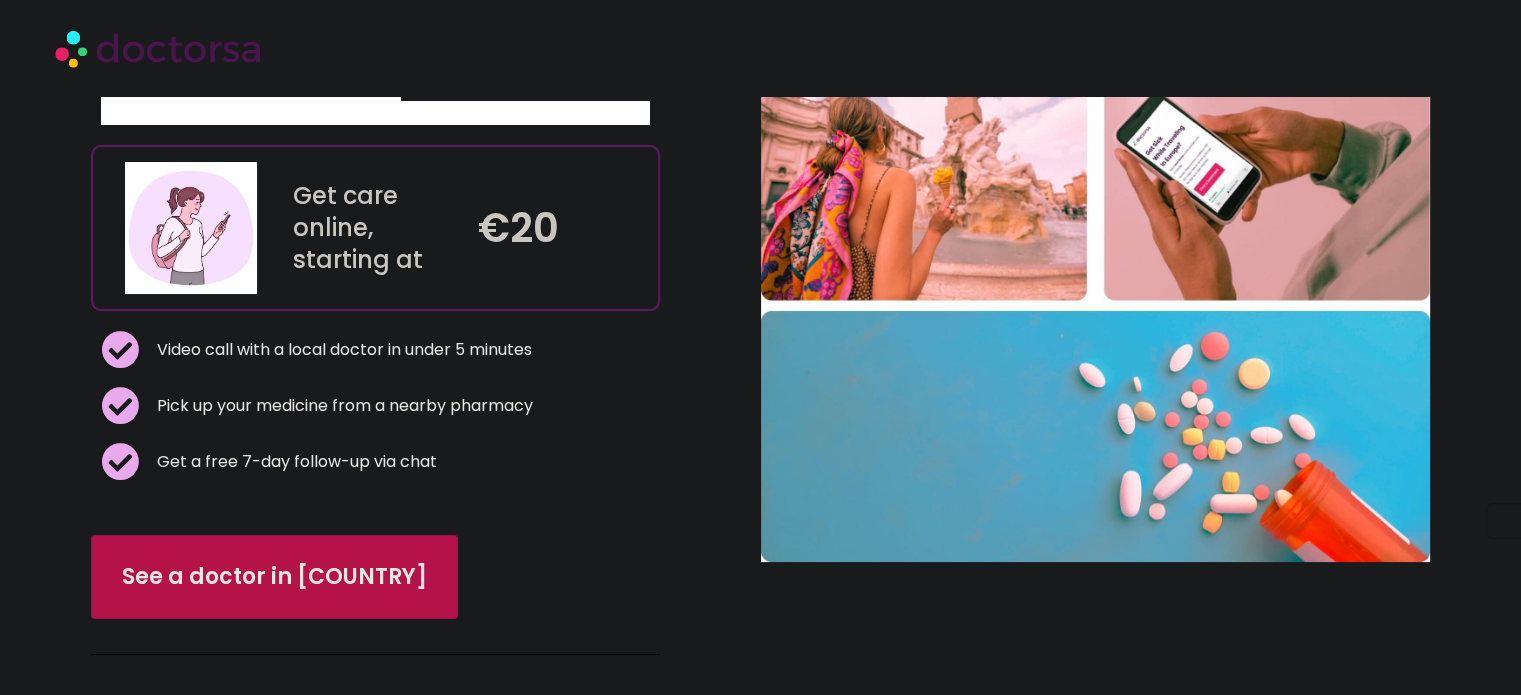 scroll, scrollTop: 176, scrollLeft: 0, axis: vertical 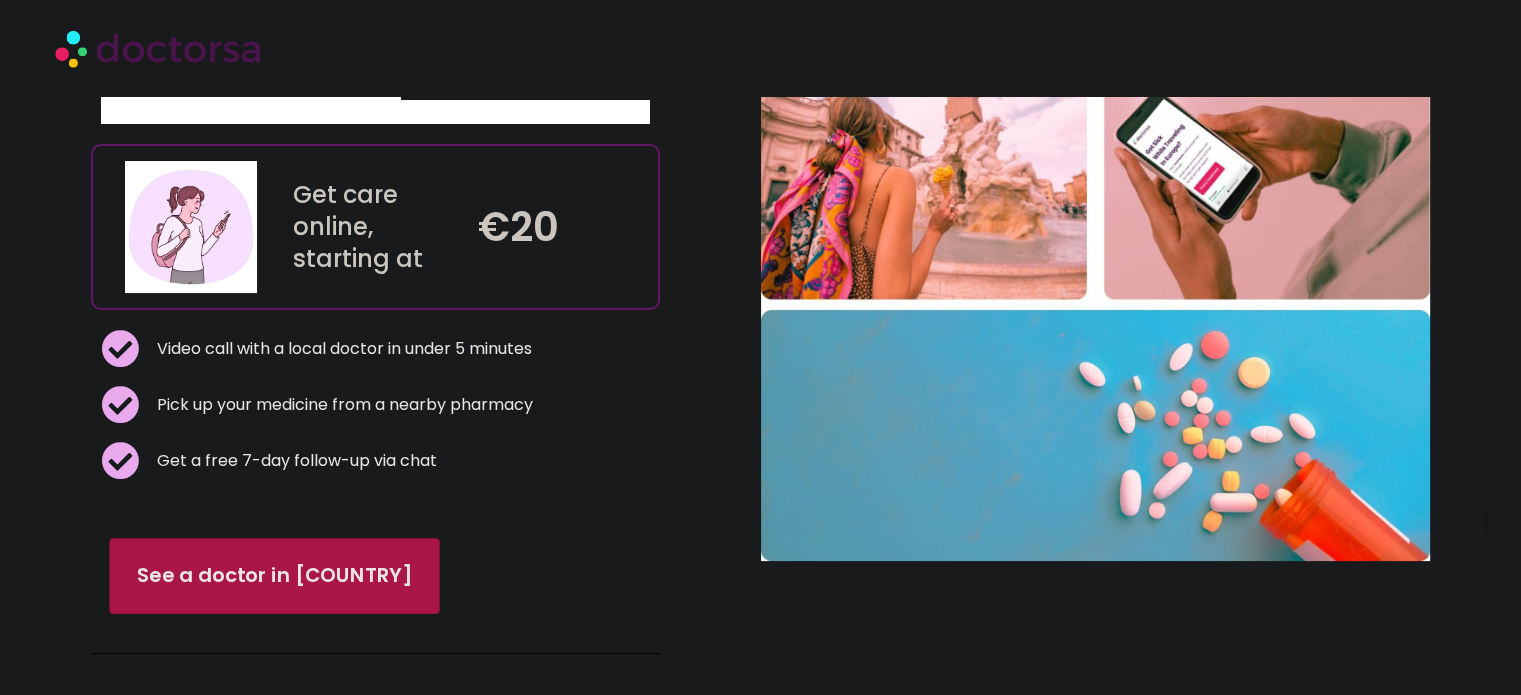 click on "See a doctor in Italy" at bounding box center [275, 577] 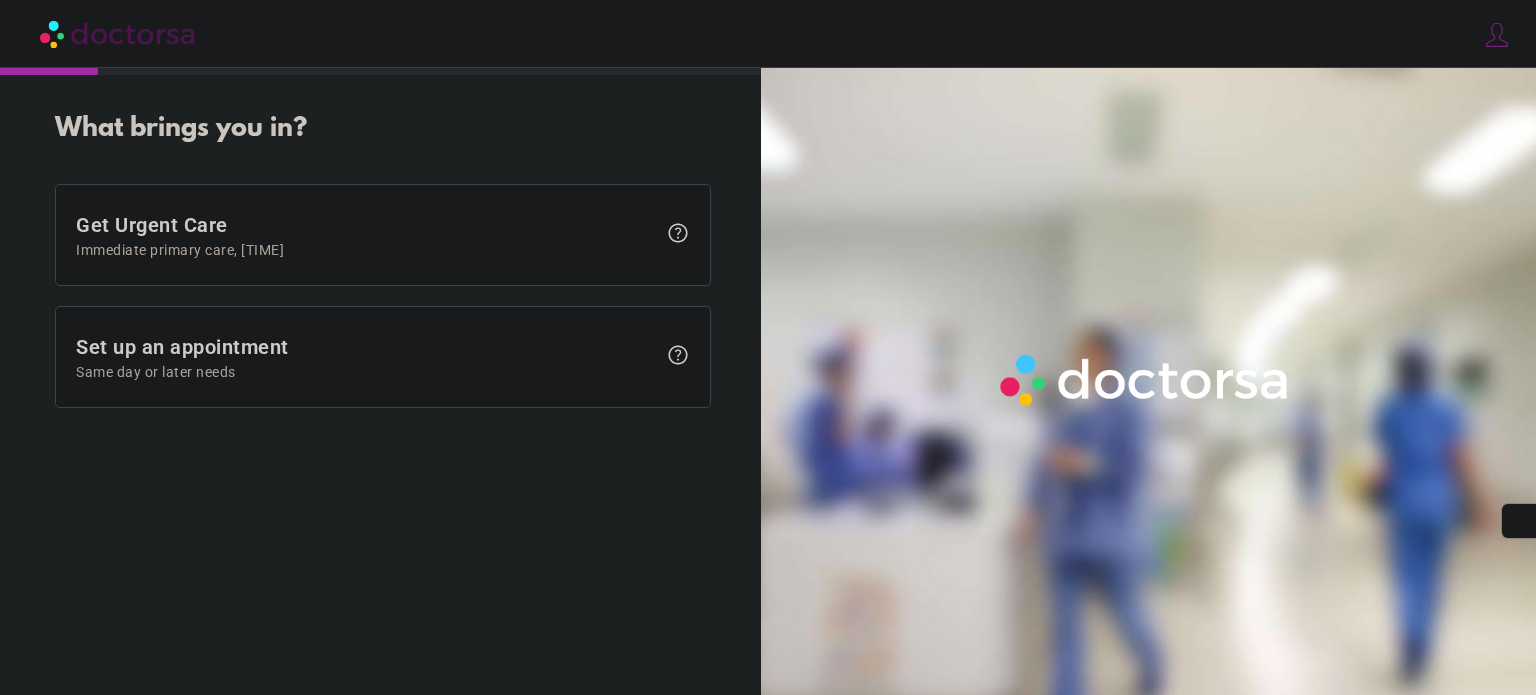 scroll, scrollTop: 0, scrollLeft: 0, axis: both 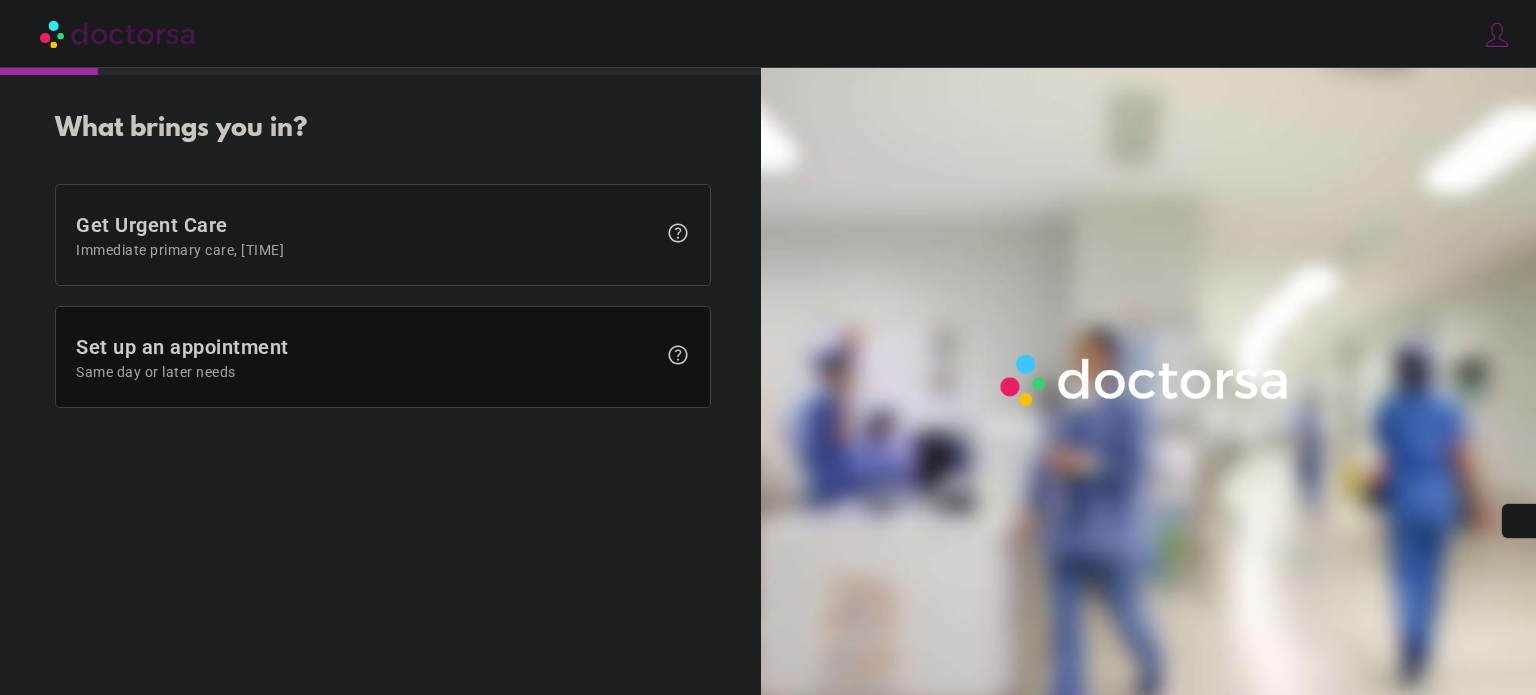 click on "Set up an appointment
Same day or later needs" at bounding box center (366, 357) 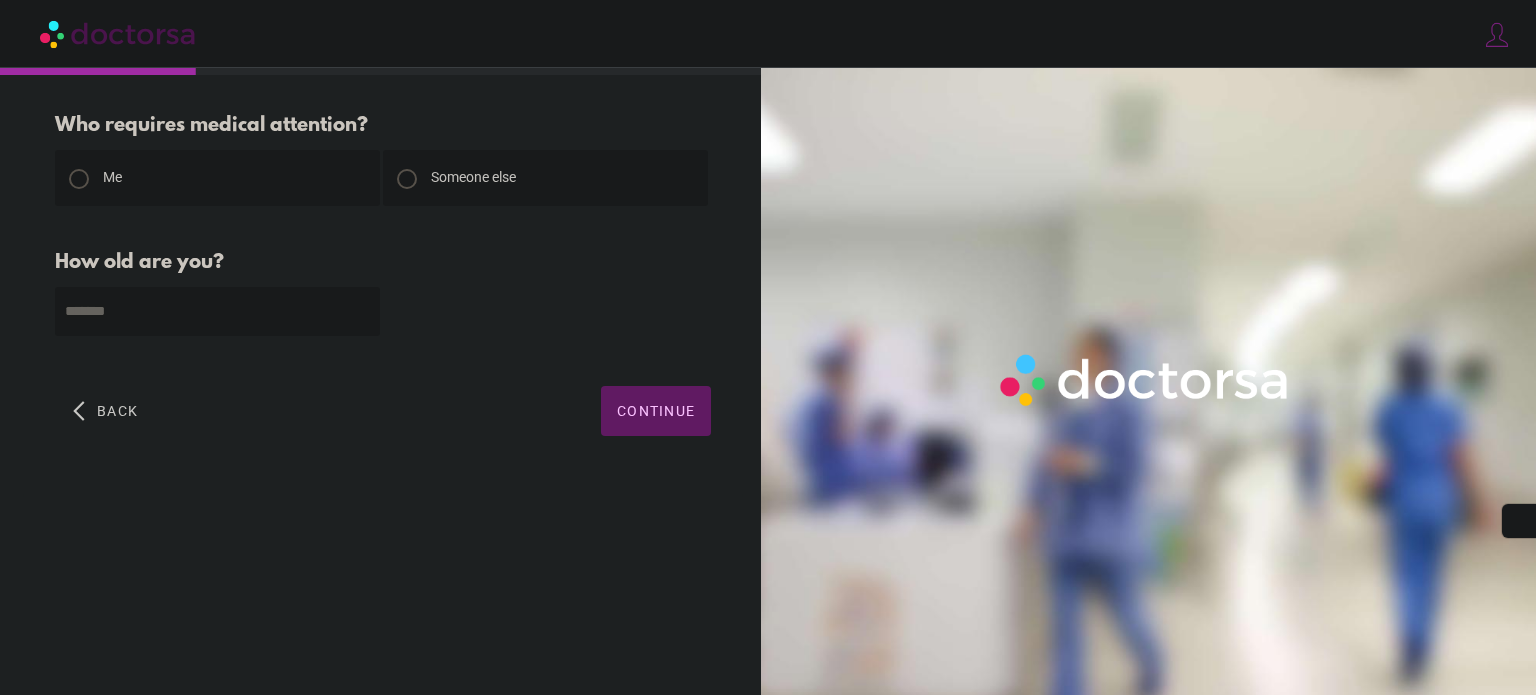 click at bounding box center (217, 311) 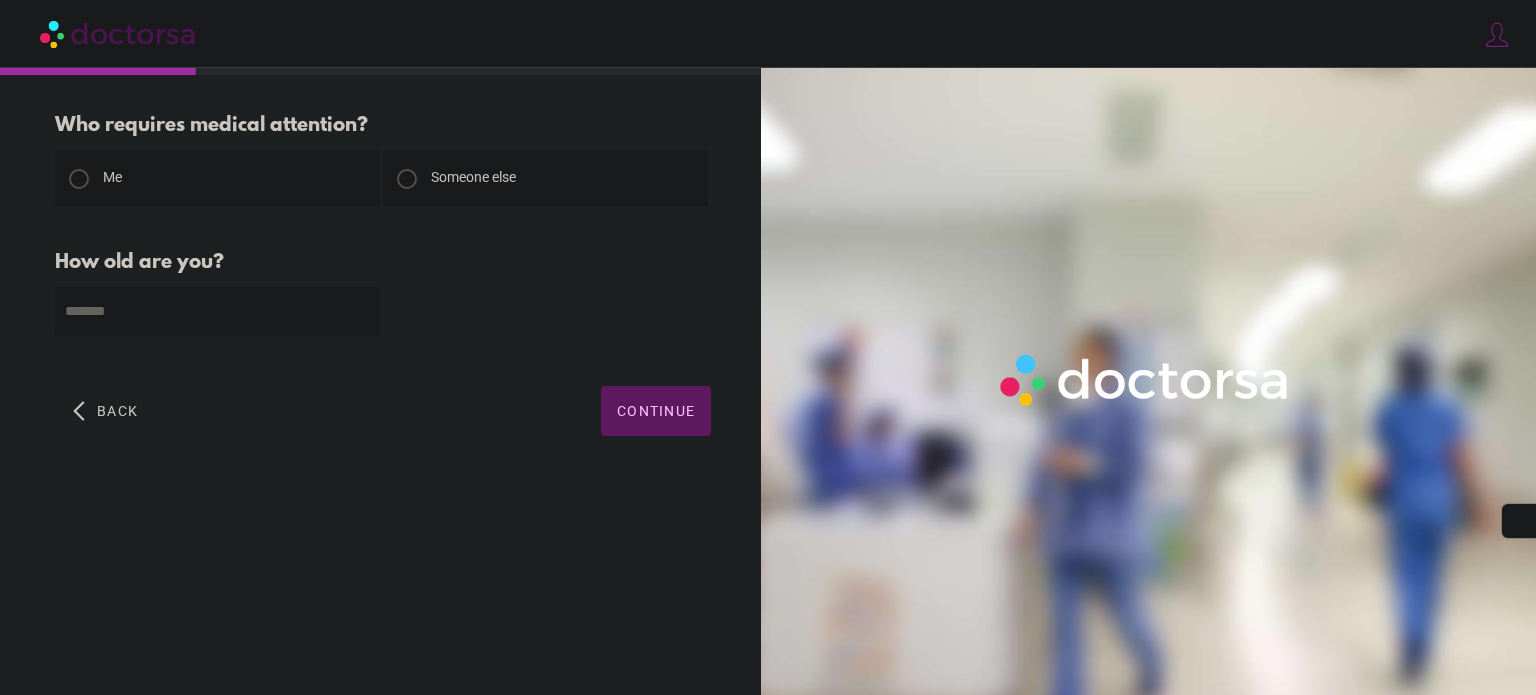 type on "**" 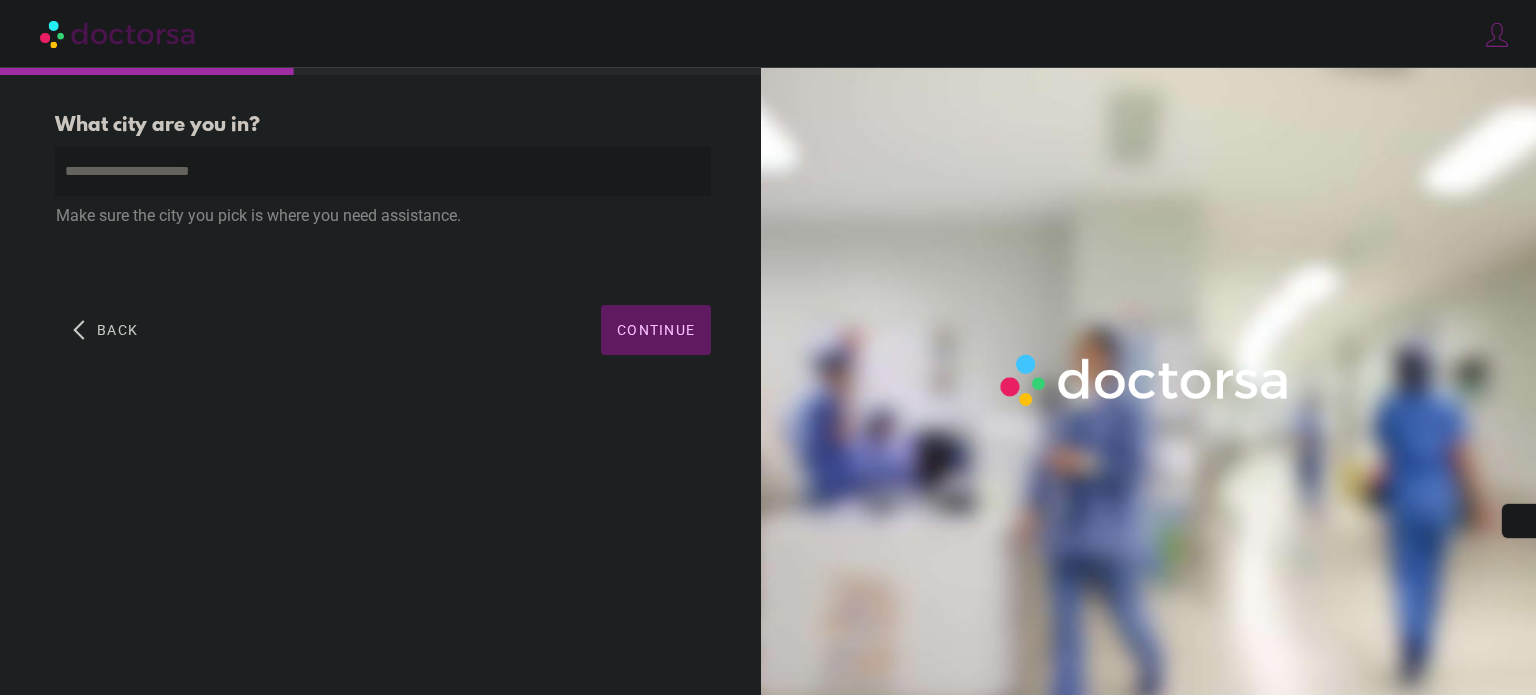 click at bounding box center (383, 171) 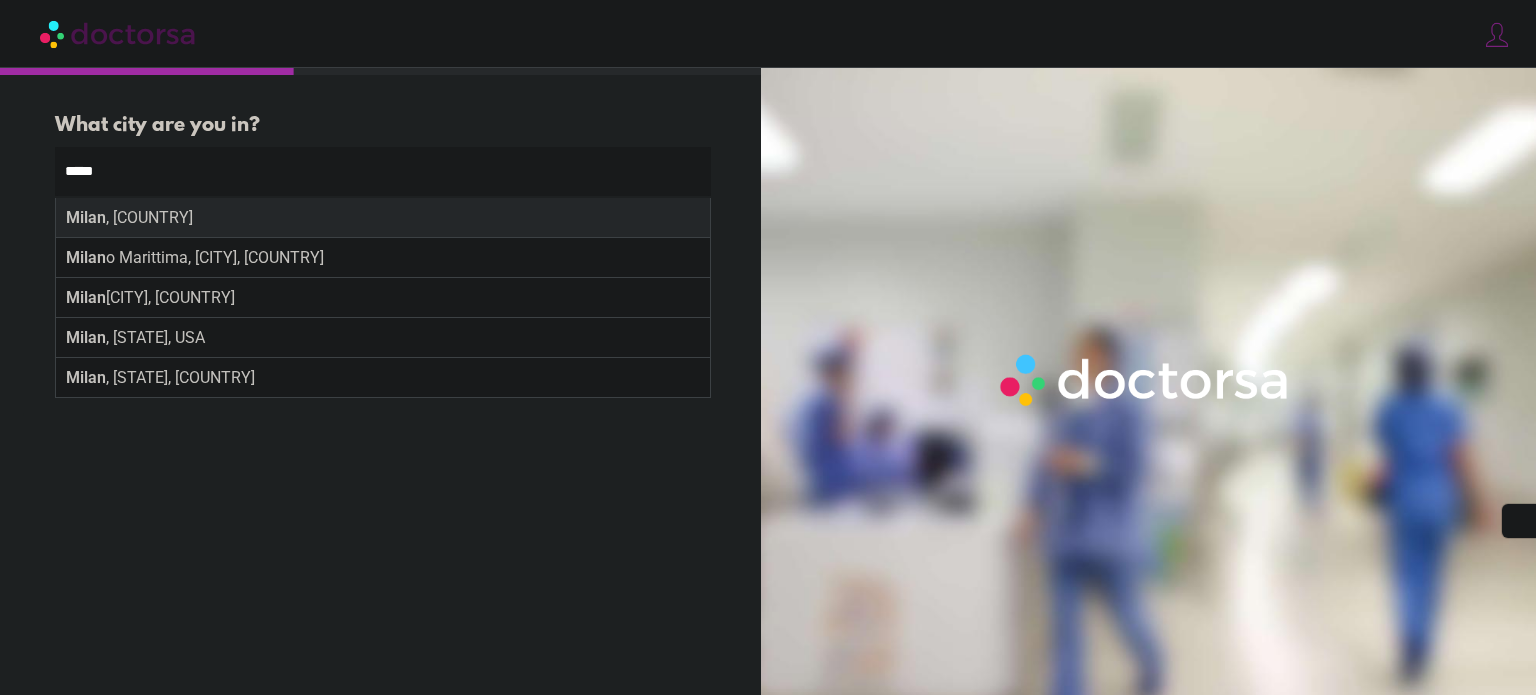type on "*****" 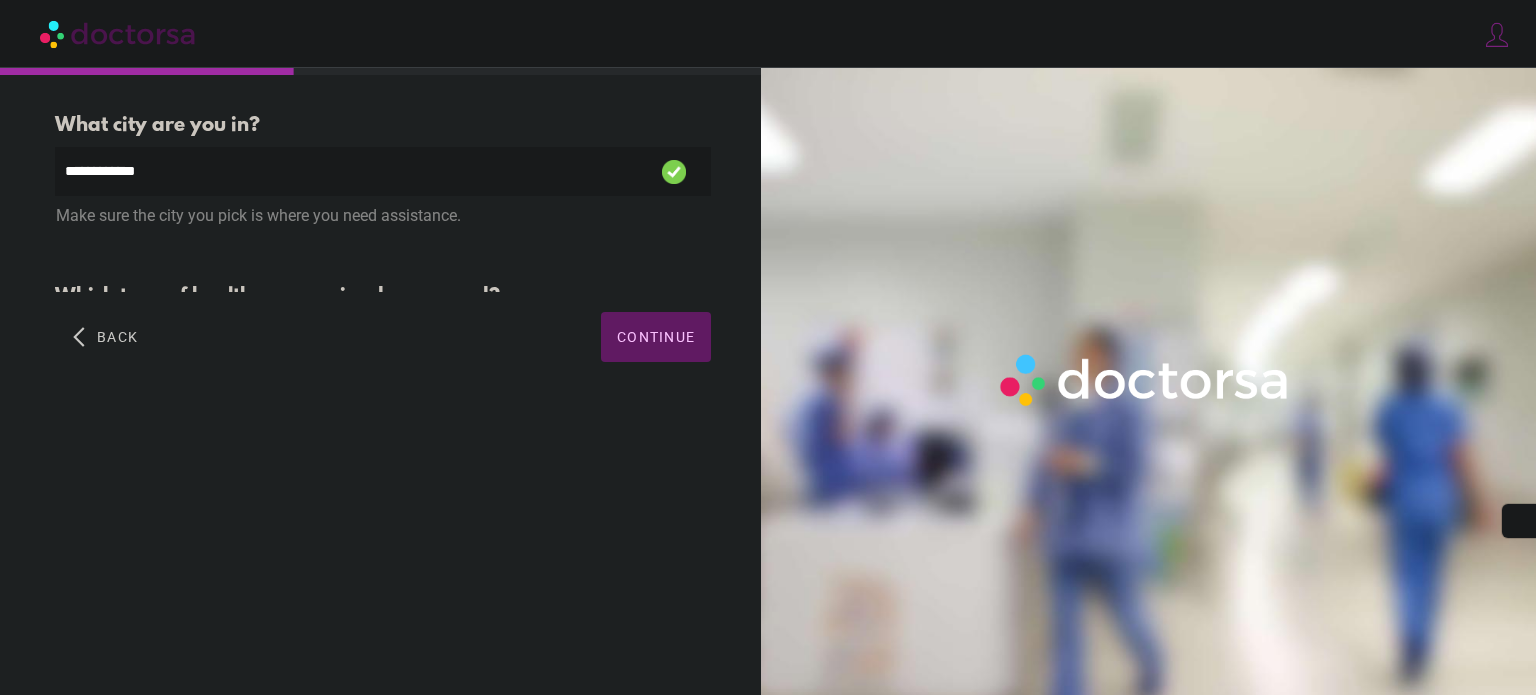 click on "Which type of healthcare service do you need?
Primary Care
Pediatrics
STD/STI Testing
Dermatology
Ob-Gyn
Eye Care
Dental Care
Orthopedics
Psychiatry" at bounding box center (383, 288) 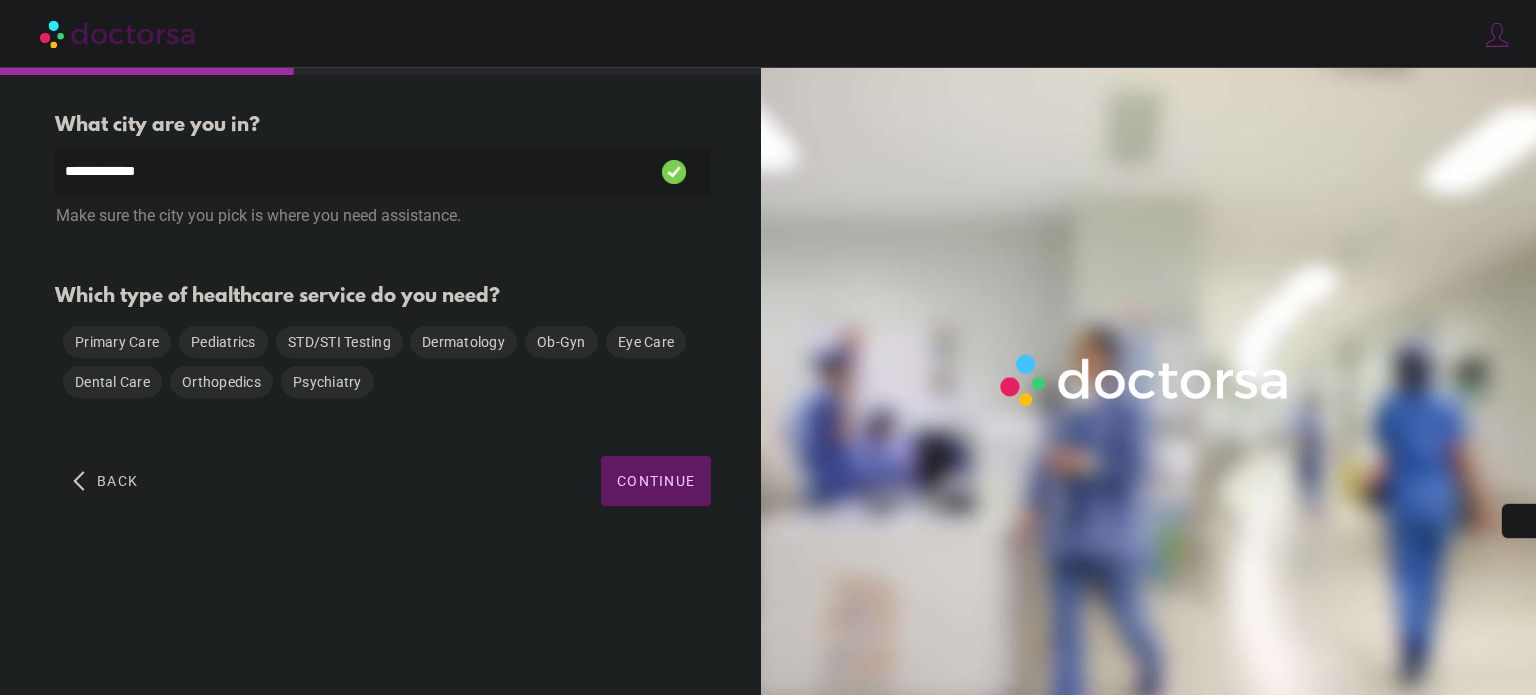 click on "Please select one of the available options" at bounding box center (383, 423) 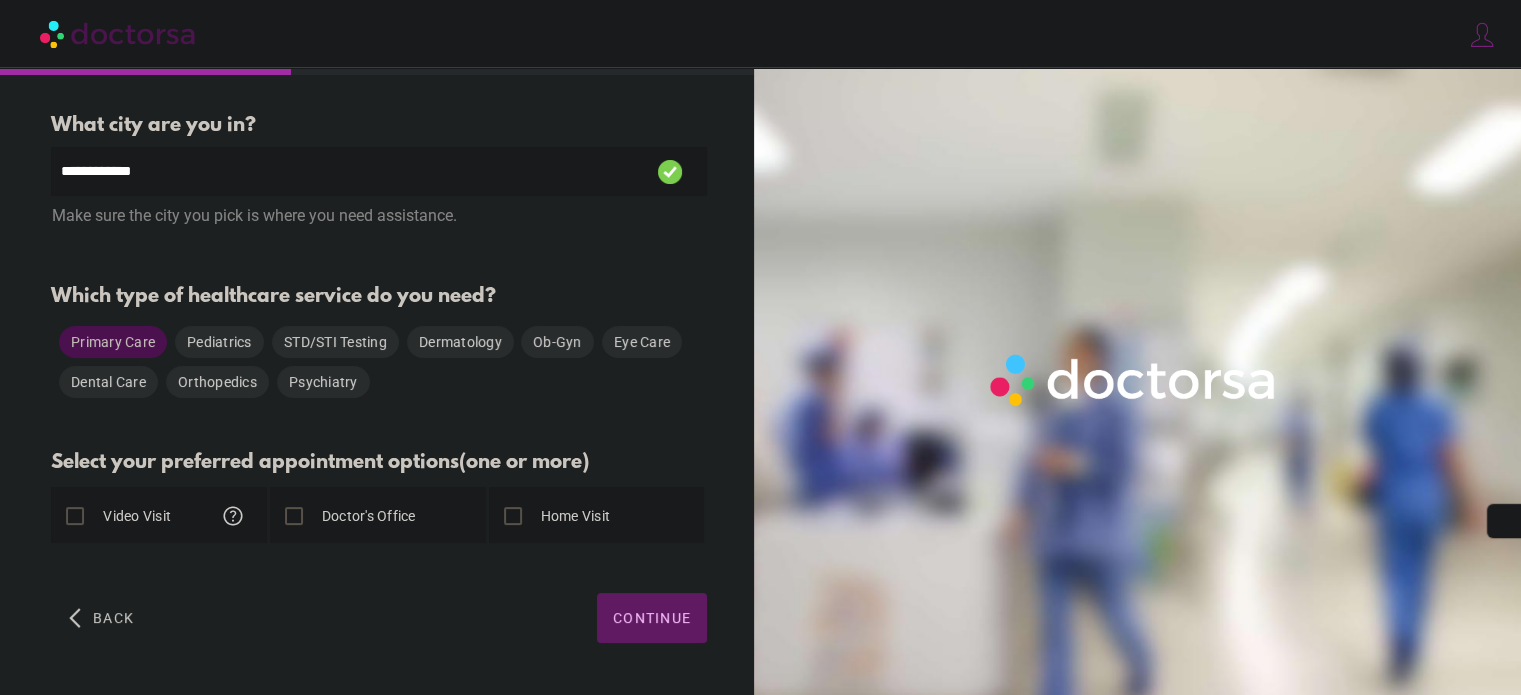click on "help" at bounding box center (233, 516) 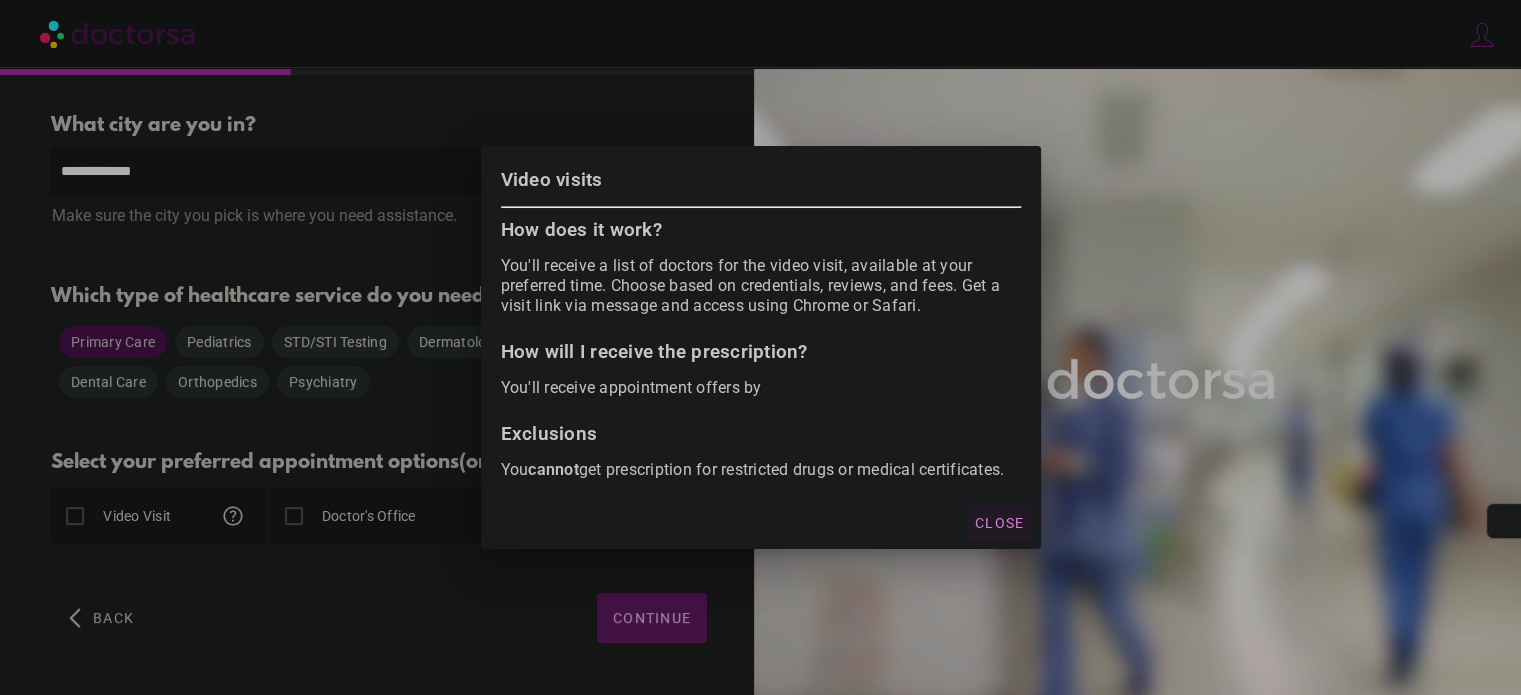 click on "Close" at bounding box center (999, 523) 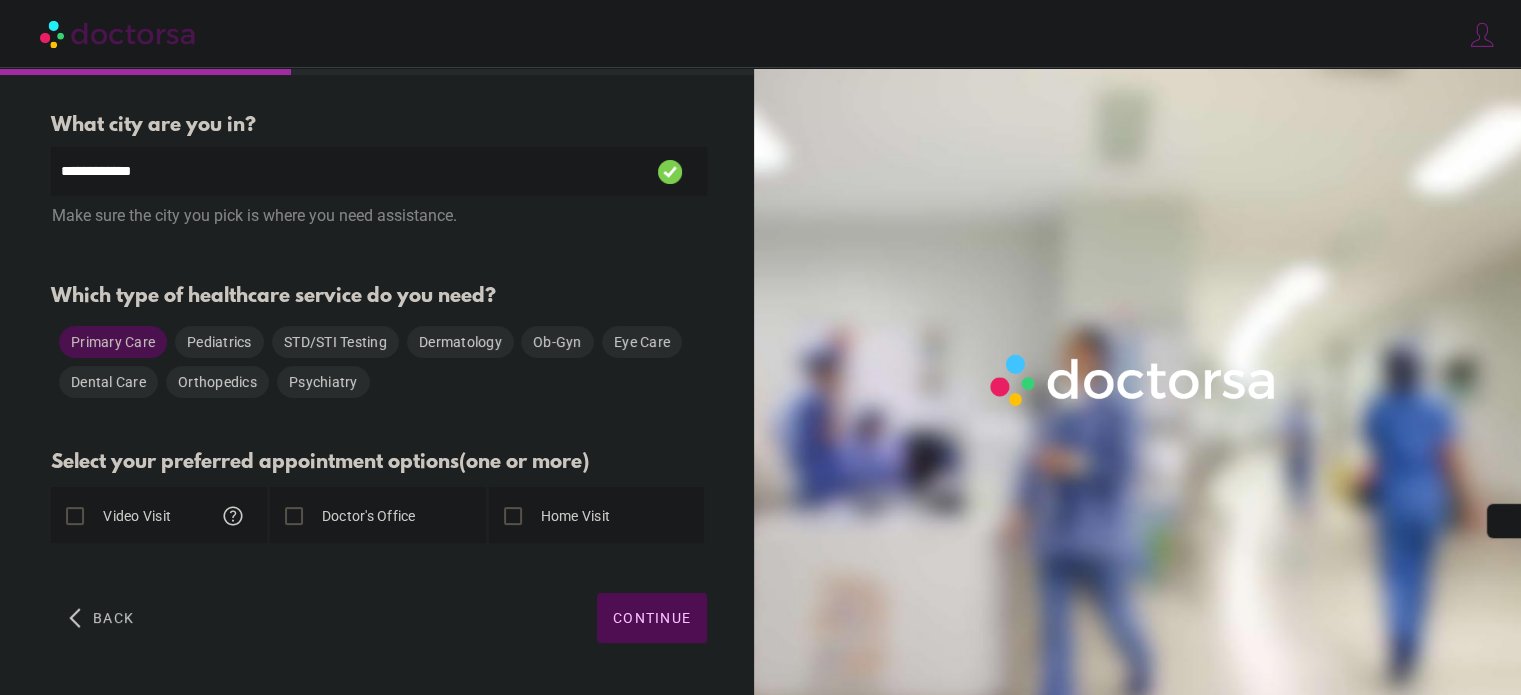 click on "Continue" at bounding box center [652, 618] 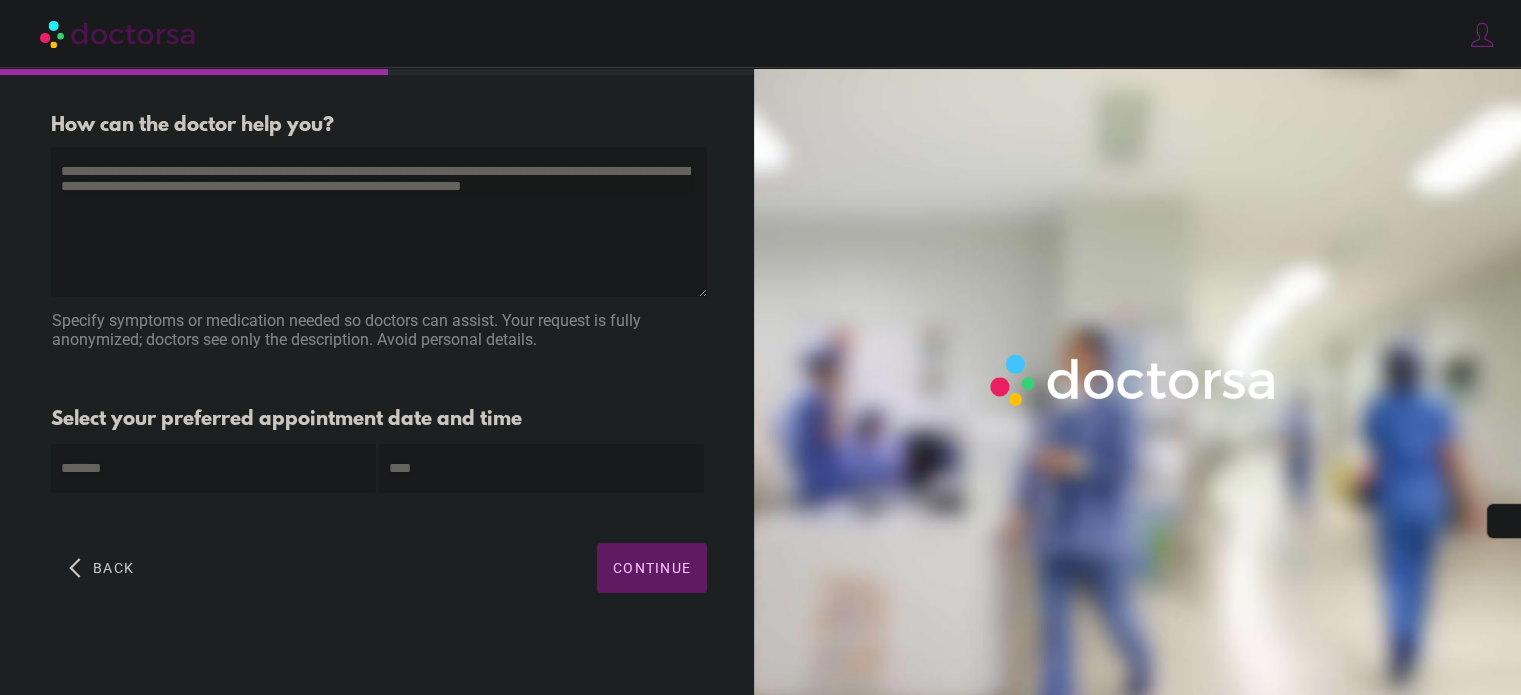 click at bounding box center (379, 222) 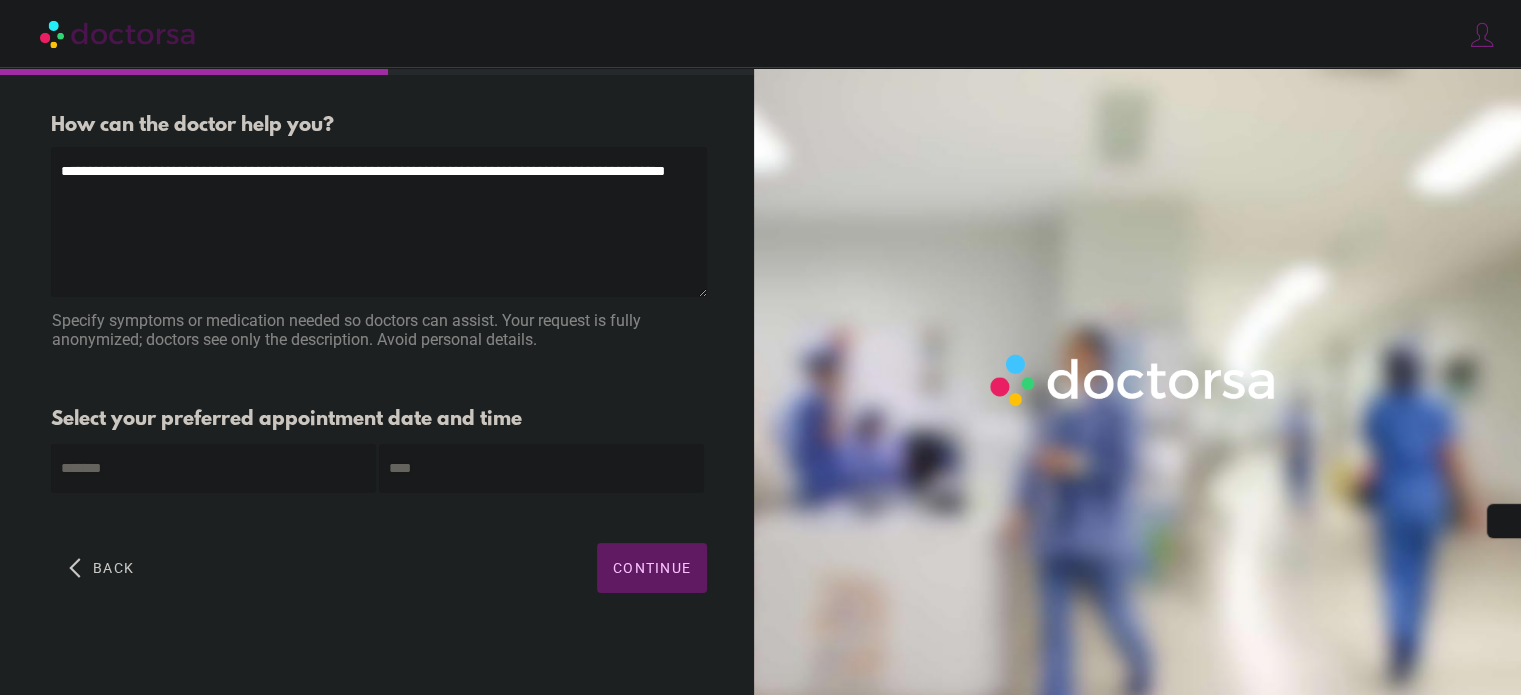 type on "**********" 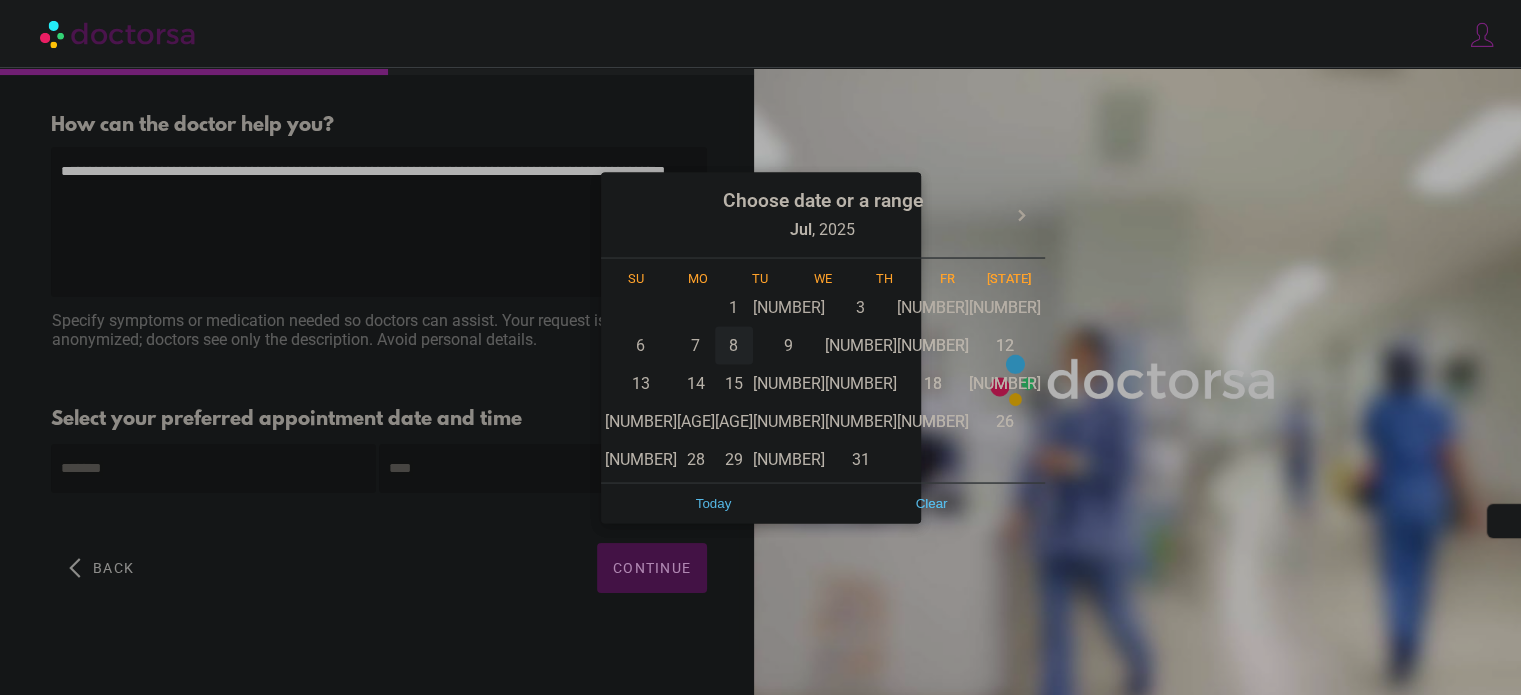 click on "8" at bounding box center [734, 345] 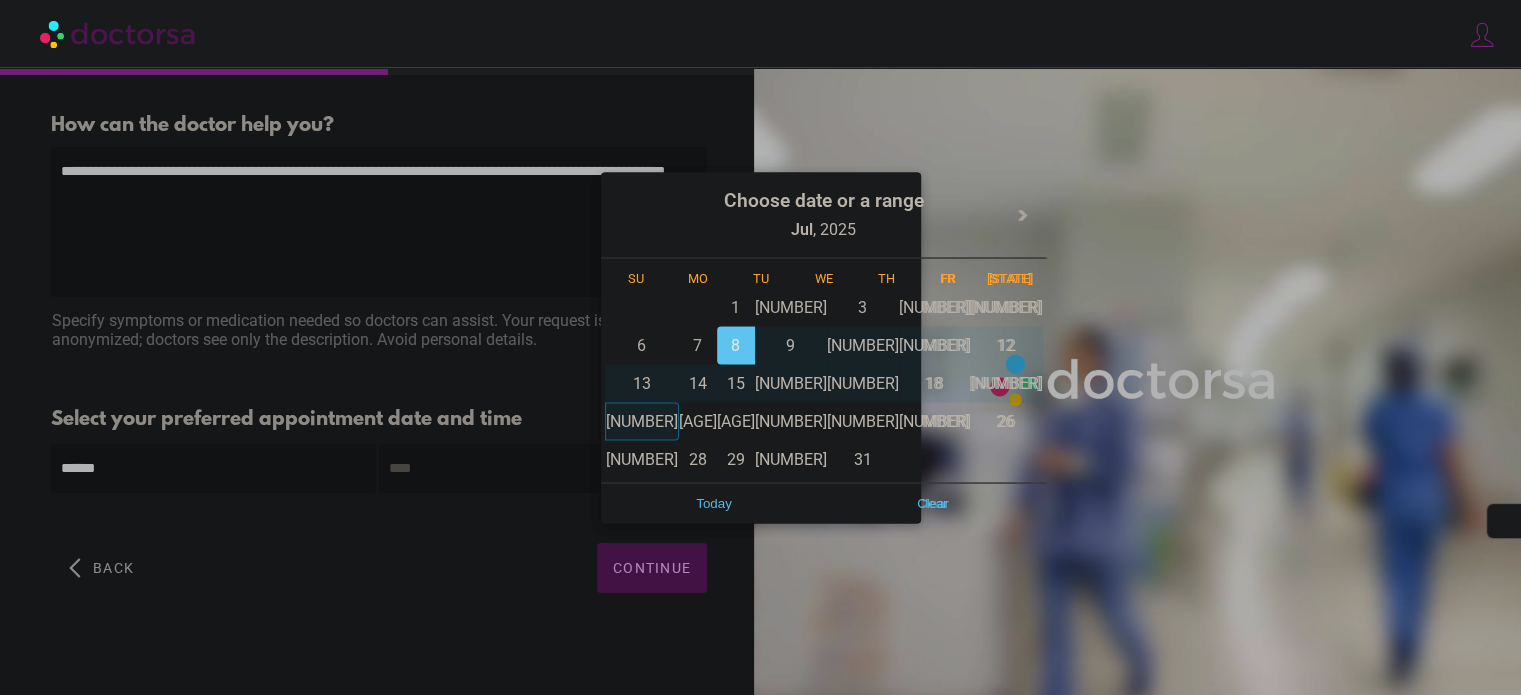 click at bounding box center (760, 347) 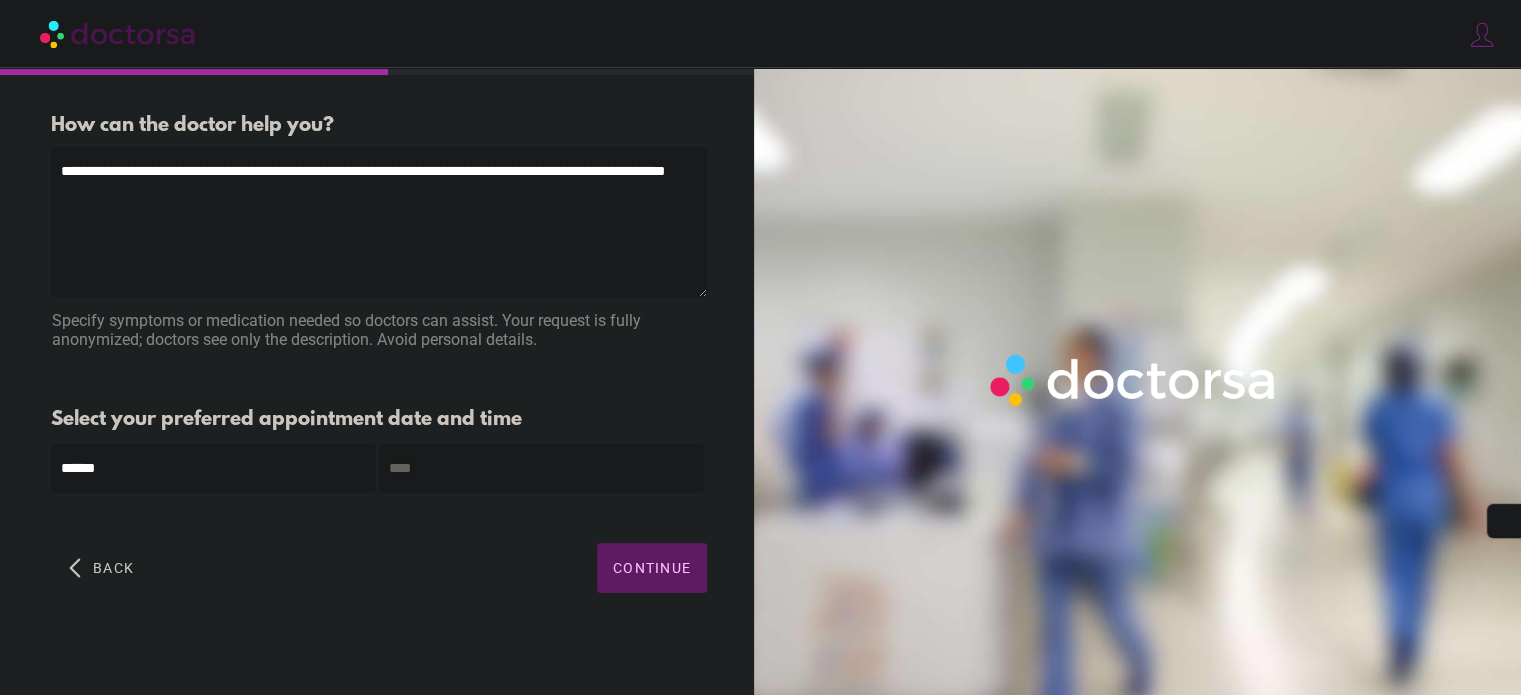 click on "**********" at bounding box center [760, 352] 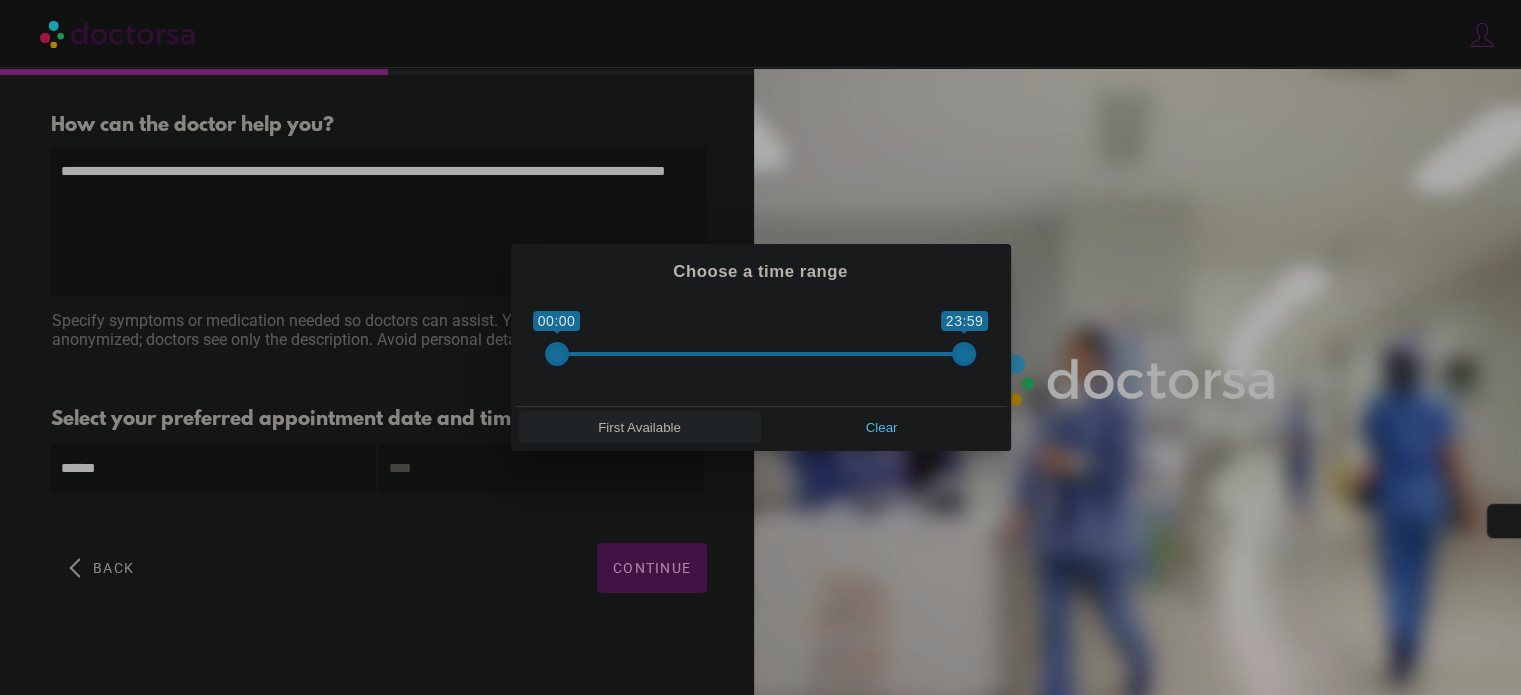 click on "First Available" at bounding box center (640, 427) 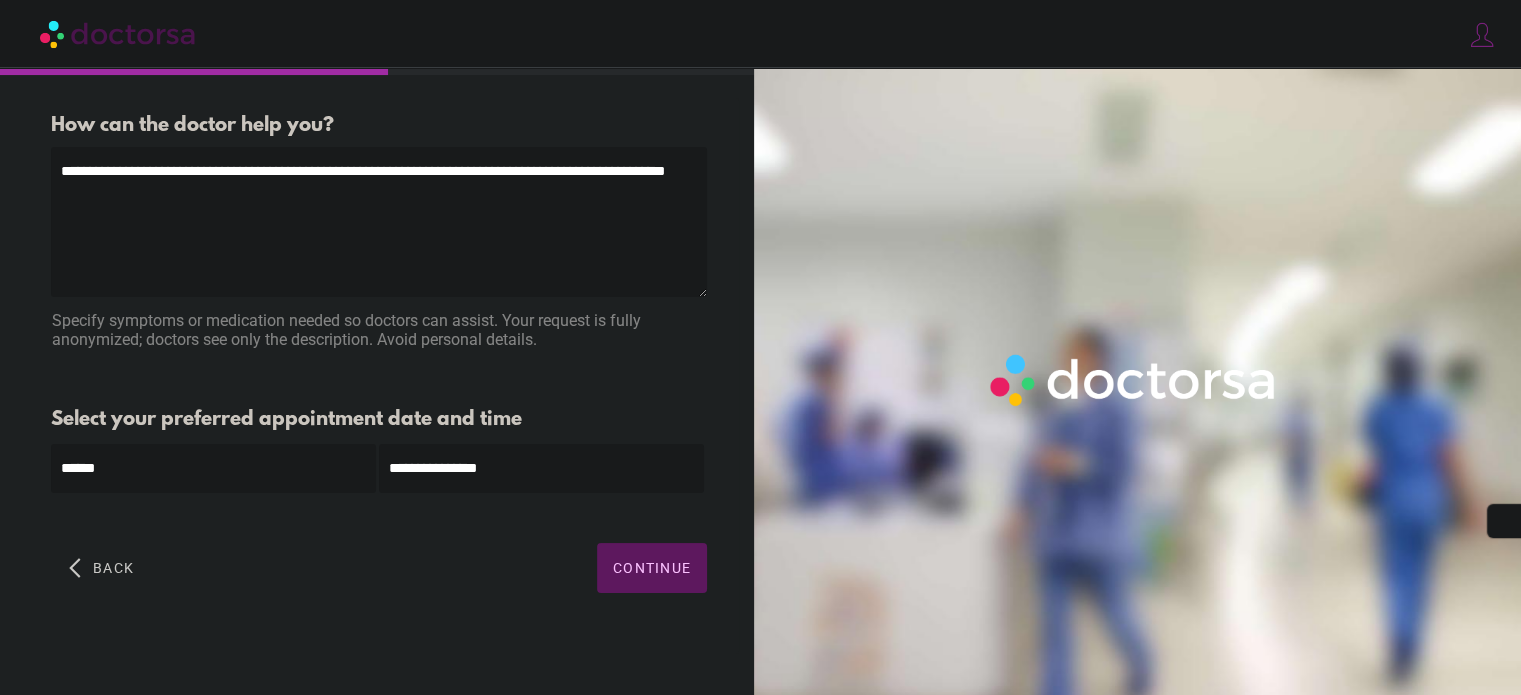 click on "Continue" at bounding box center (652, 568) 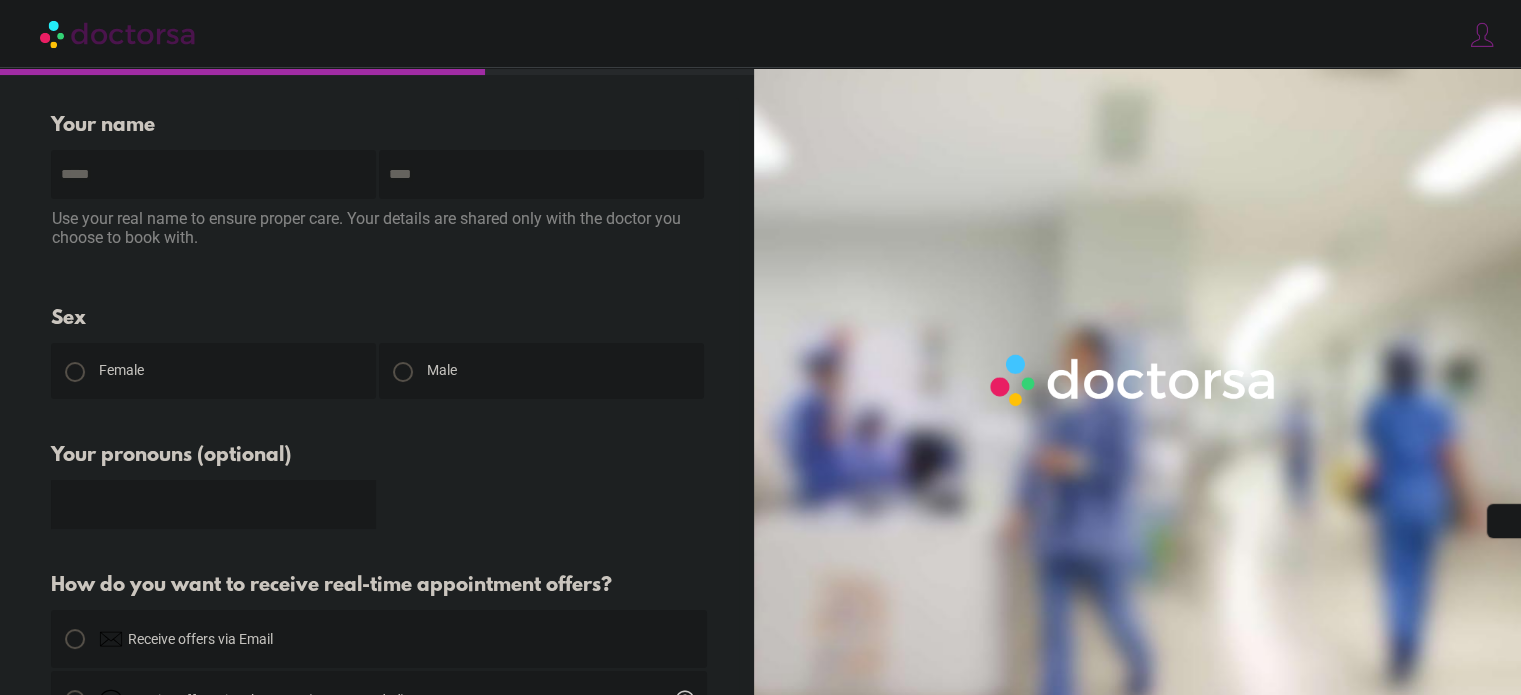 click at bounding box center (403, 372) 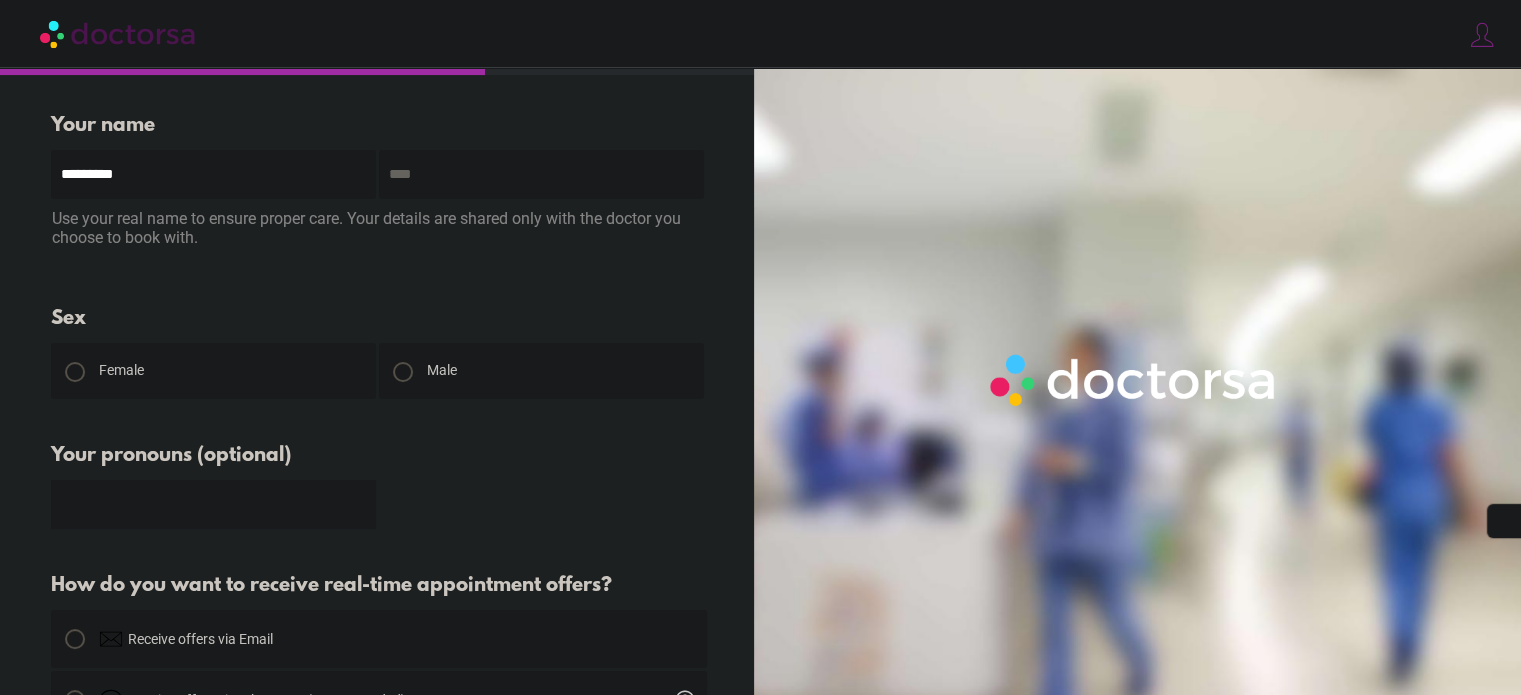 type on "*********" 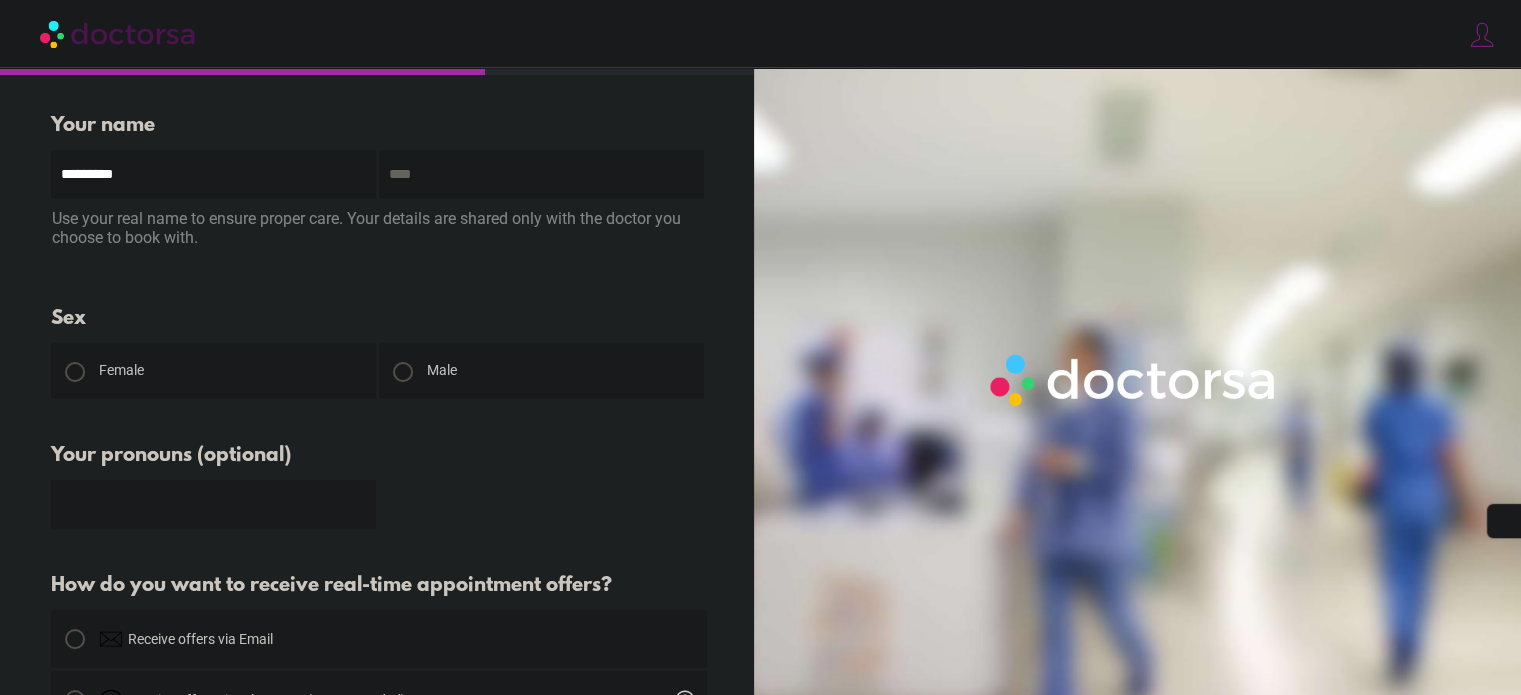 click at bounding box center (541, 174) 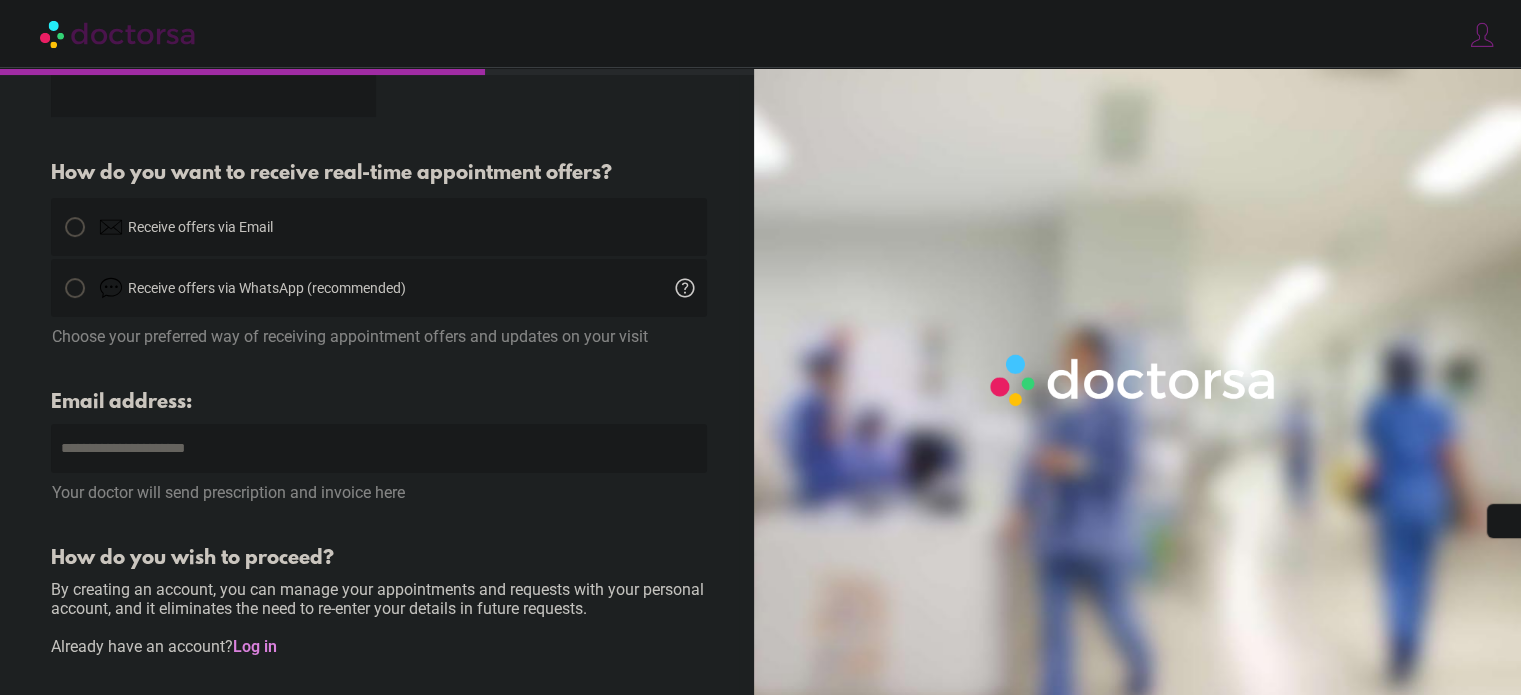 scroll, scrollTop: 414, scrollLeft: 0, axis: vertical 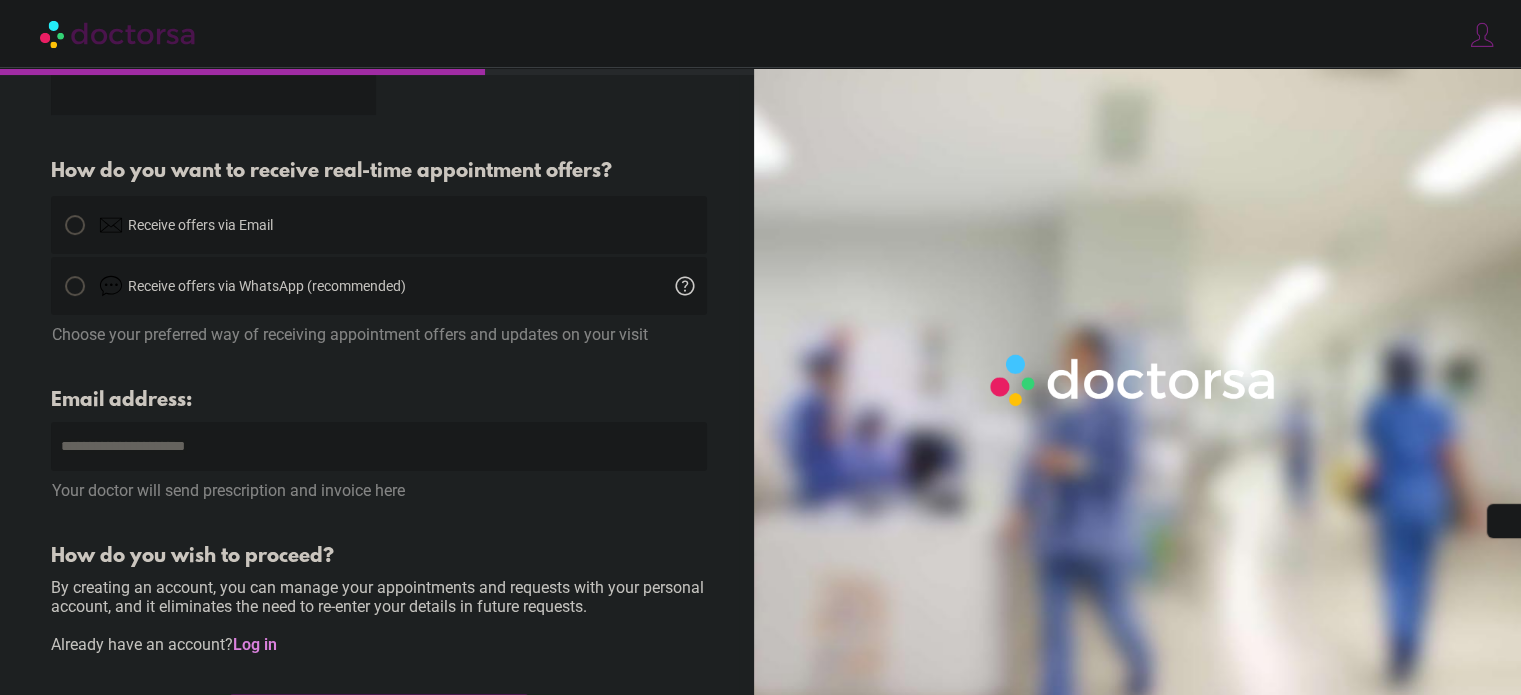 type on "*******" 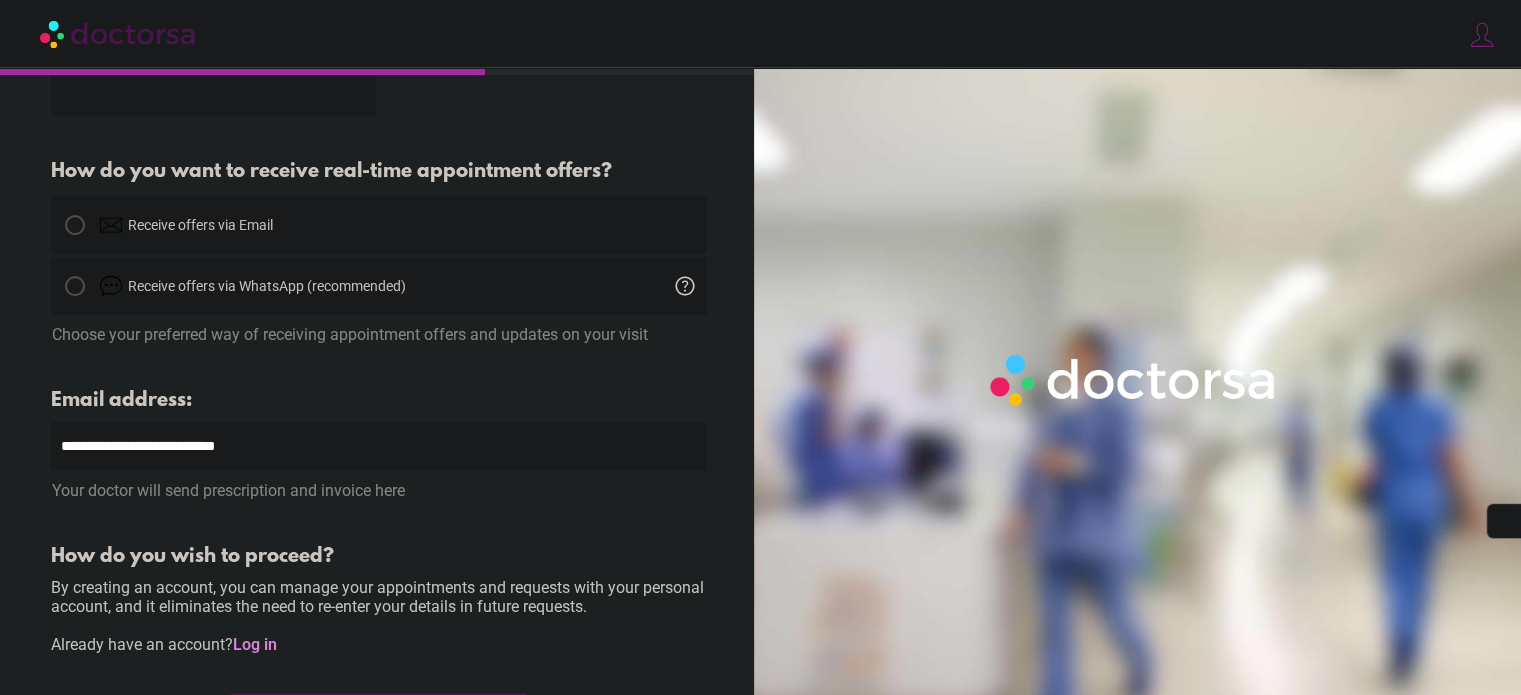 scroll, scrollTop: 698, scrollLeft: 0, axis: vertical 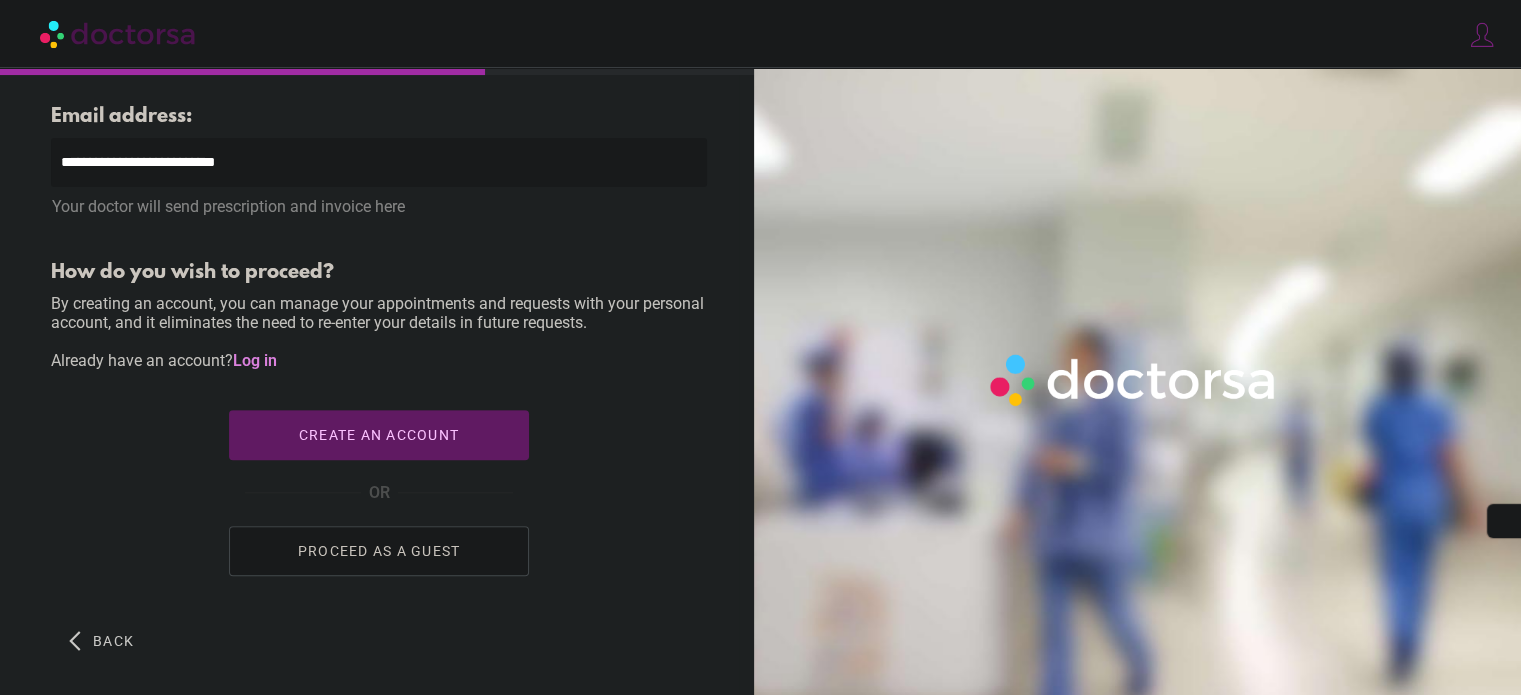 type on "**********" 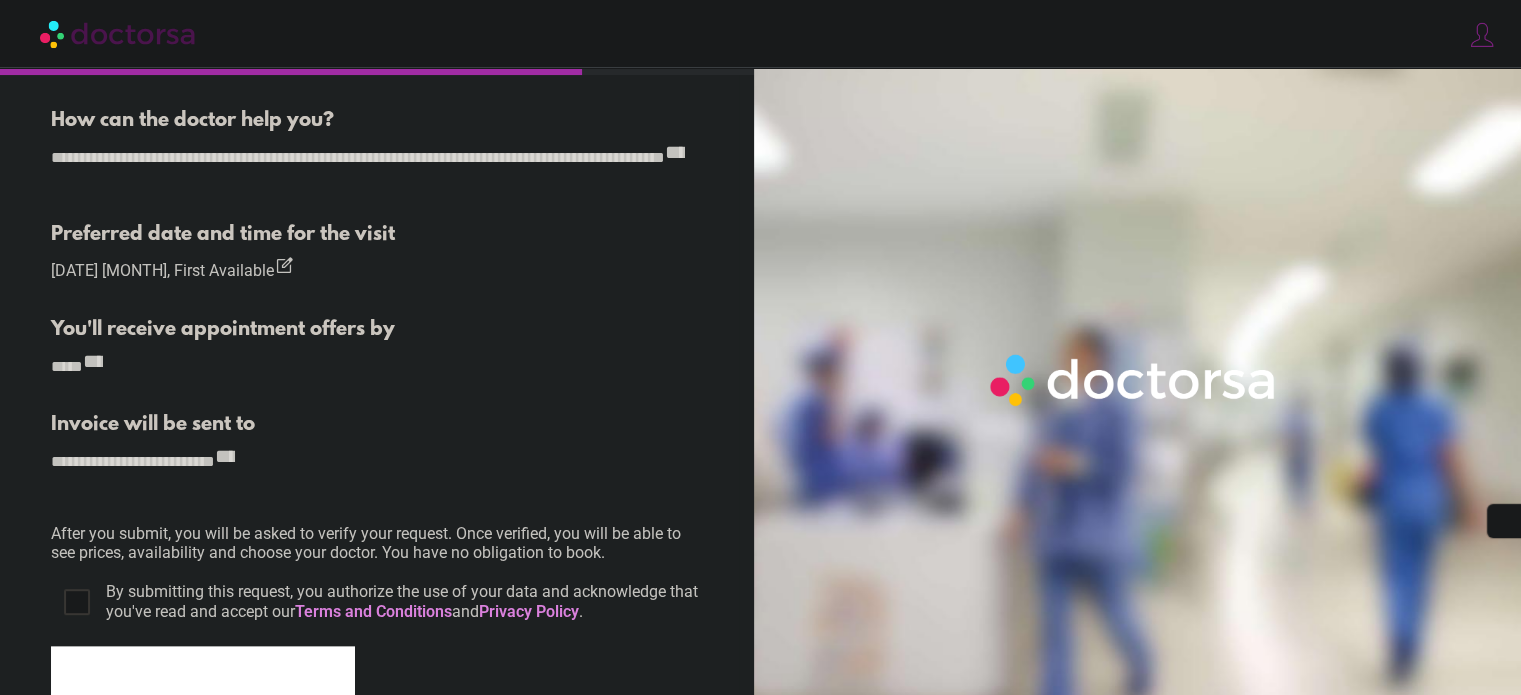 scroll, scrollTop: 764, scrollLeft: 0, axis: vertical 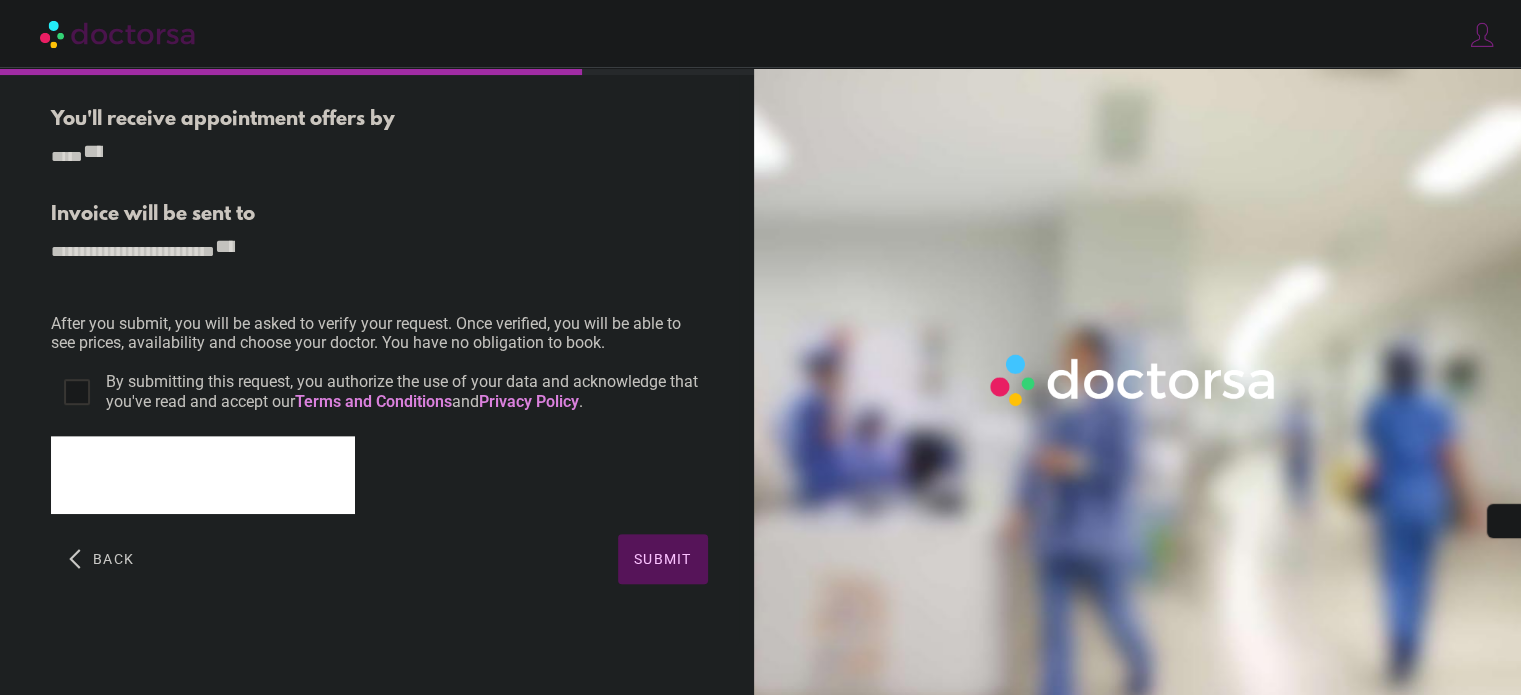 click on "Submit" at bounding box center [663, 559] 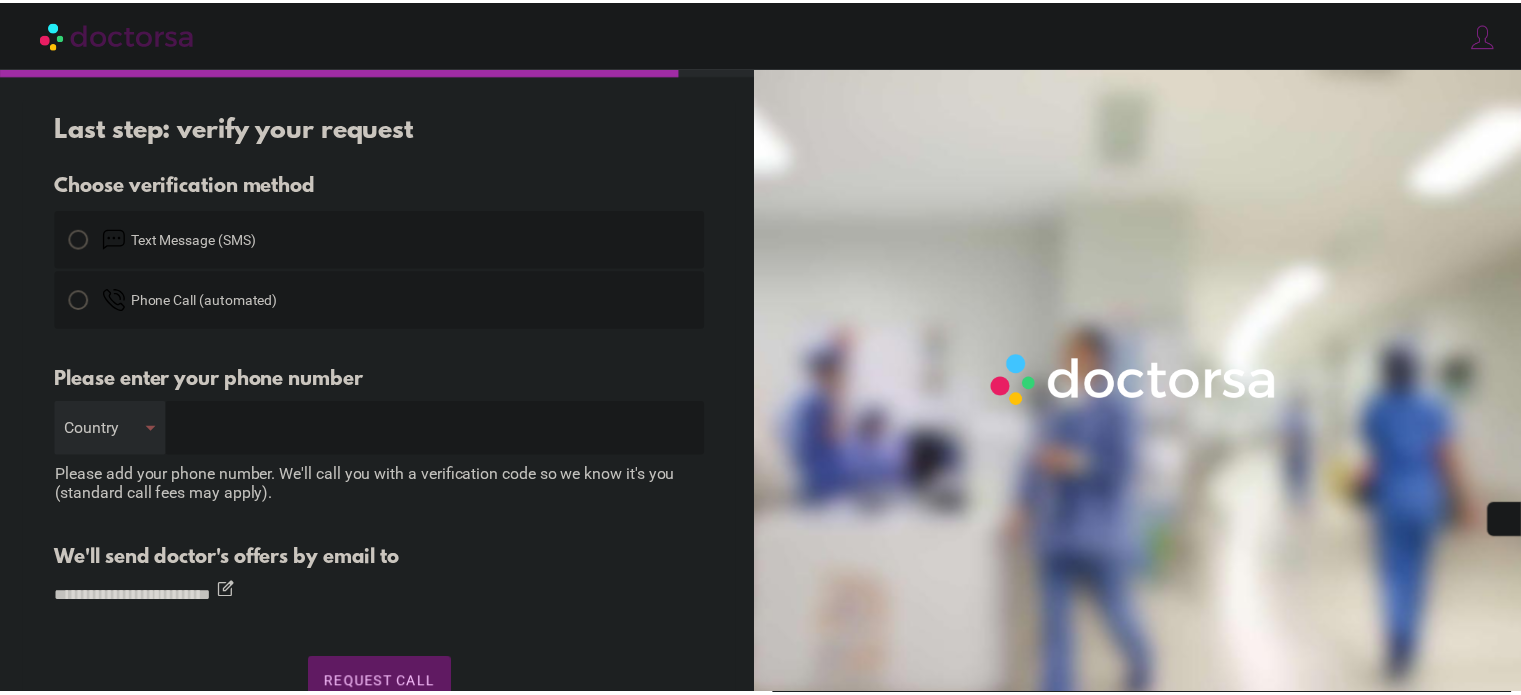 scroll, scrollTop: 0, scrollLeft: 0, axis: both 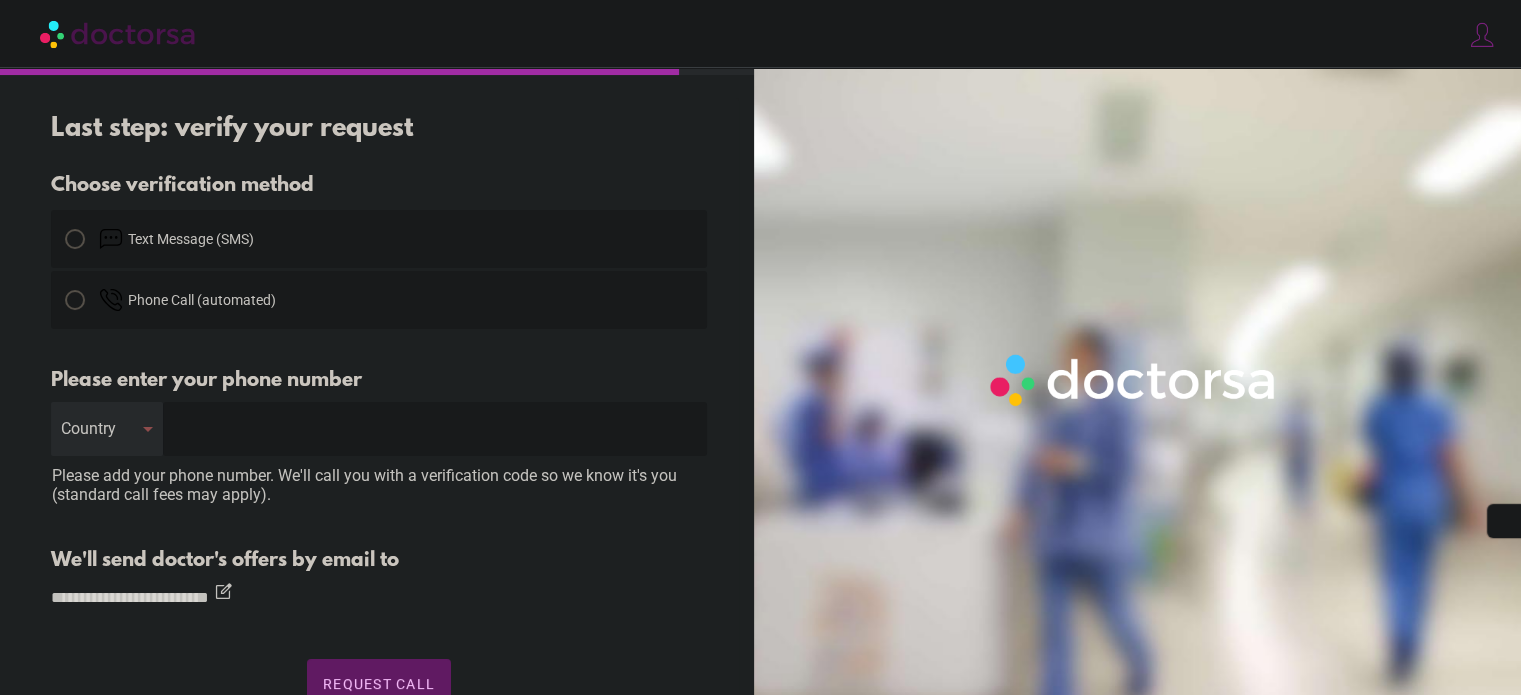 click at bounding box center [75, 239] 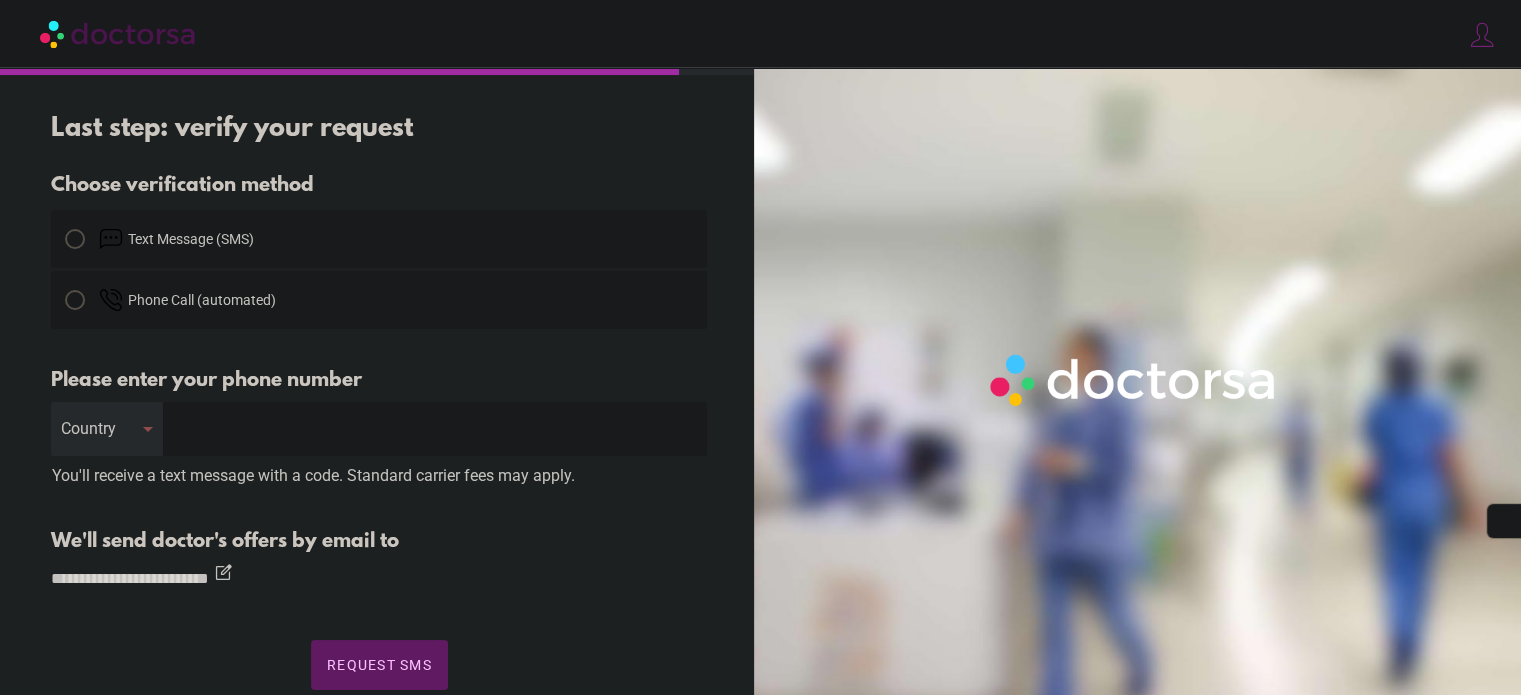 click at bounding box center (435, 429) 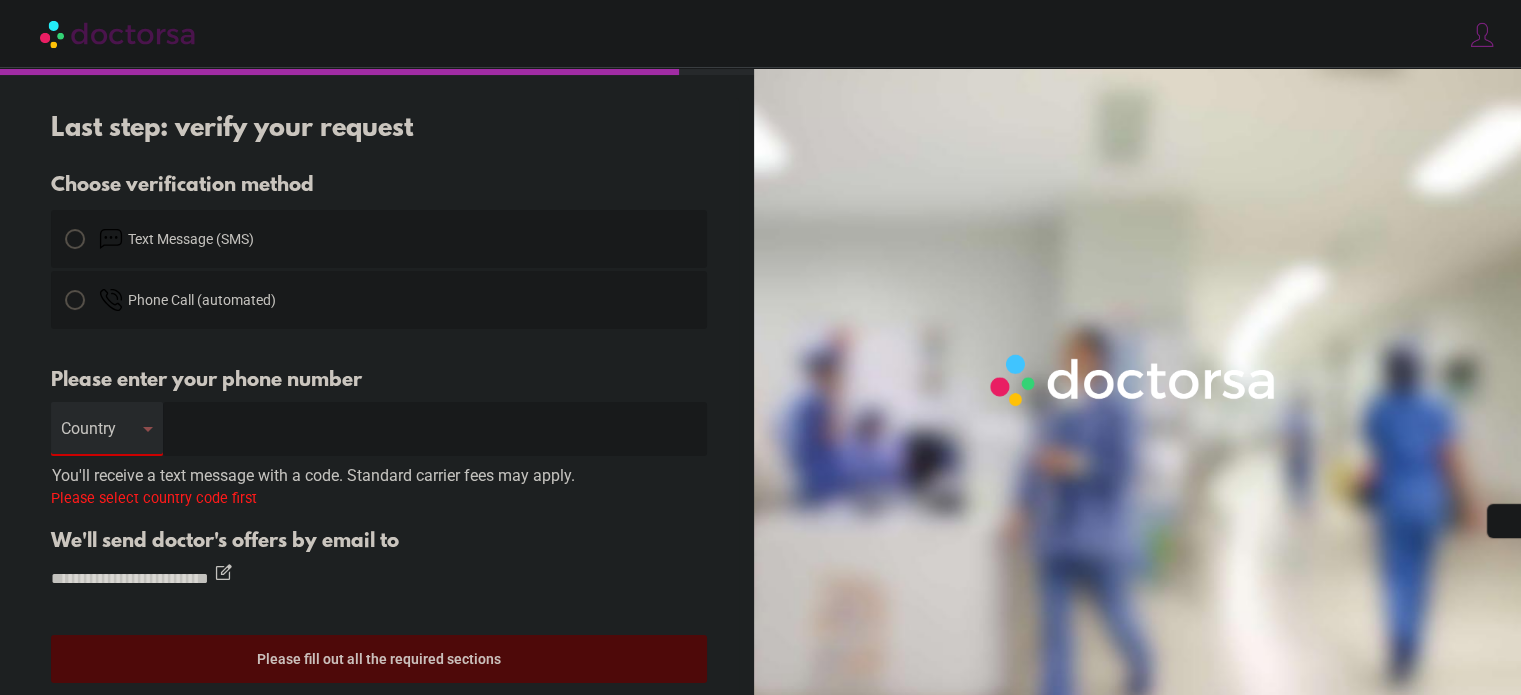 click on "Country" at bounding box center (107, 429) 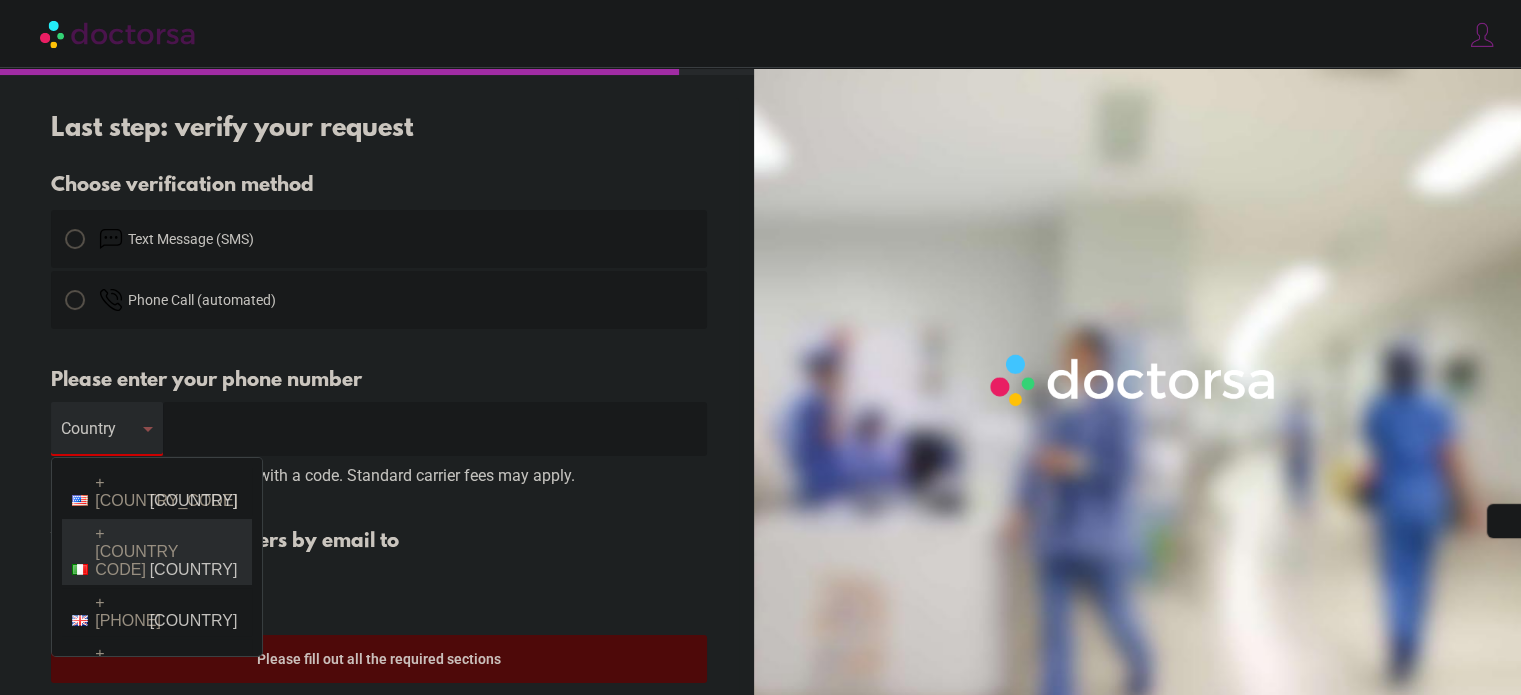click on "+39   Italy" at bounding box center [157, 552] 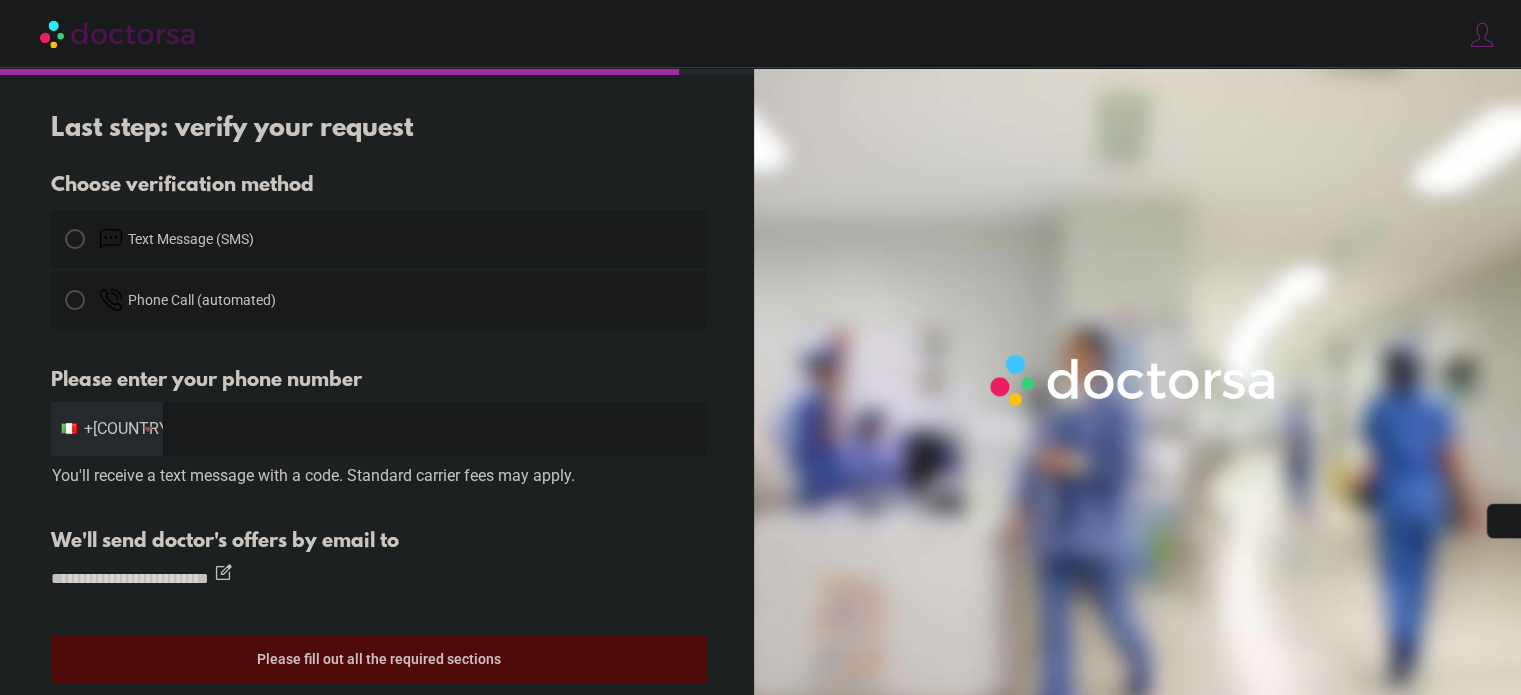 click at bounding box center [435, 429] 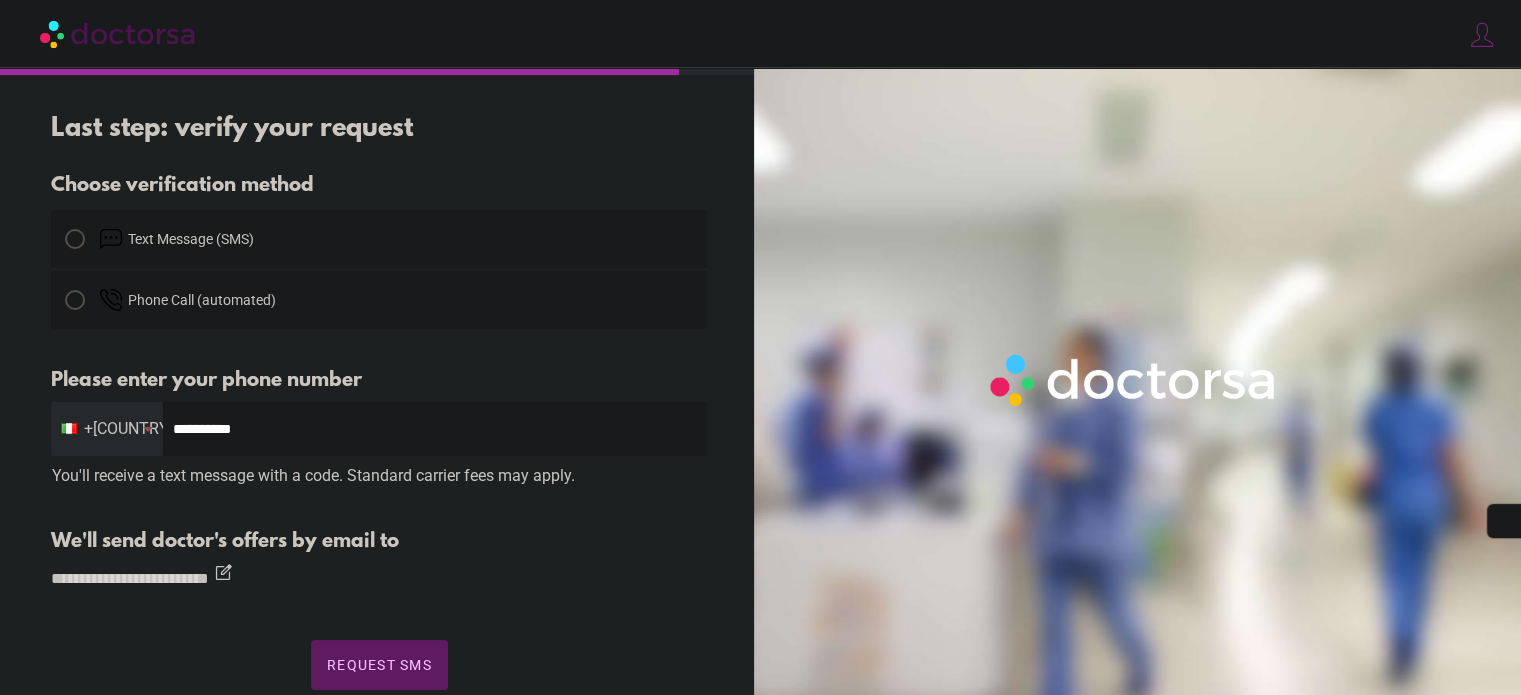 type on "**********" 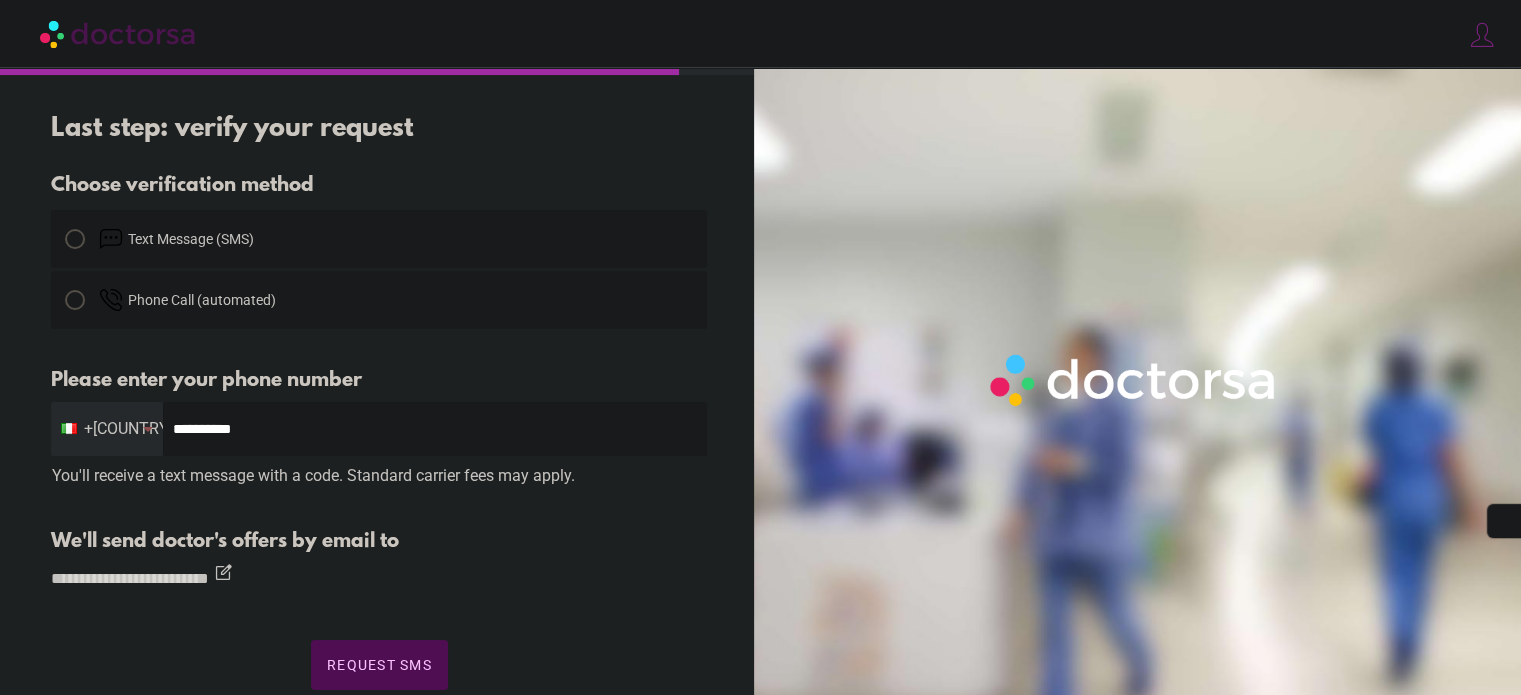 click on "Request SMS" at bounding box center [379, 665] 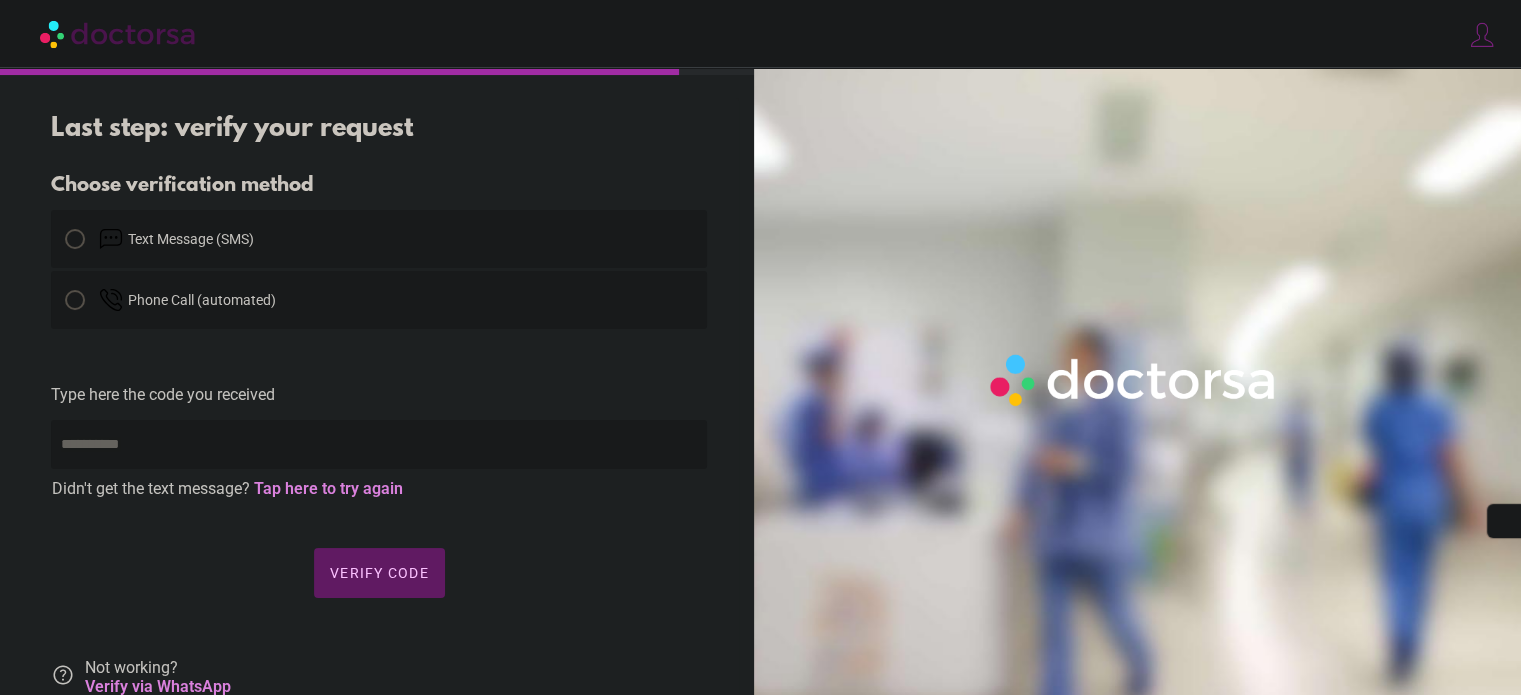 click at bounding box center [379, 444] 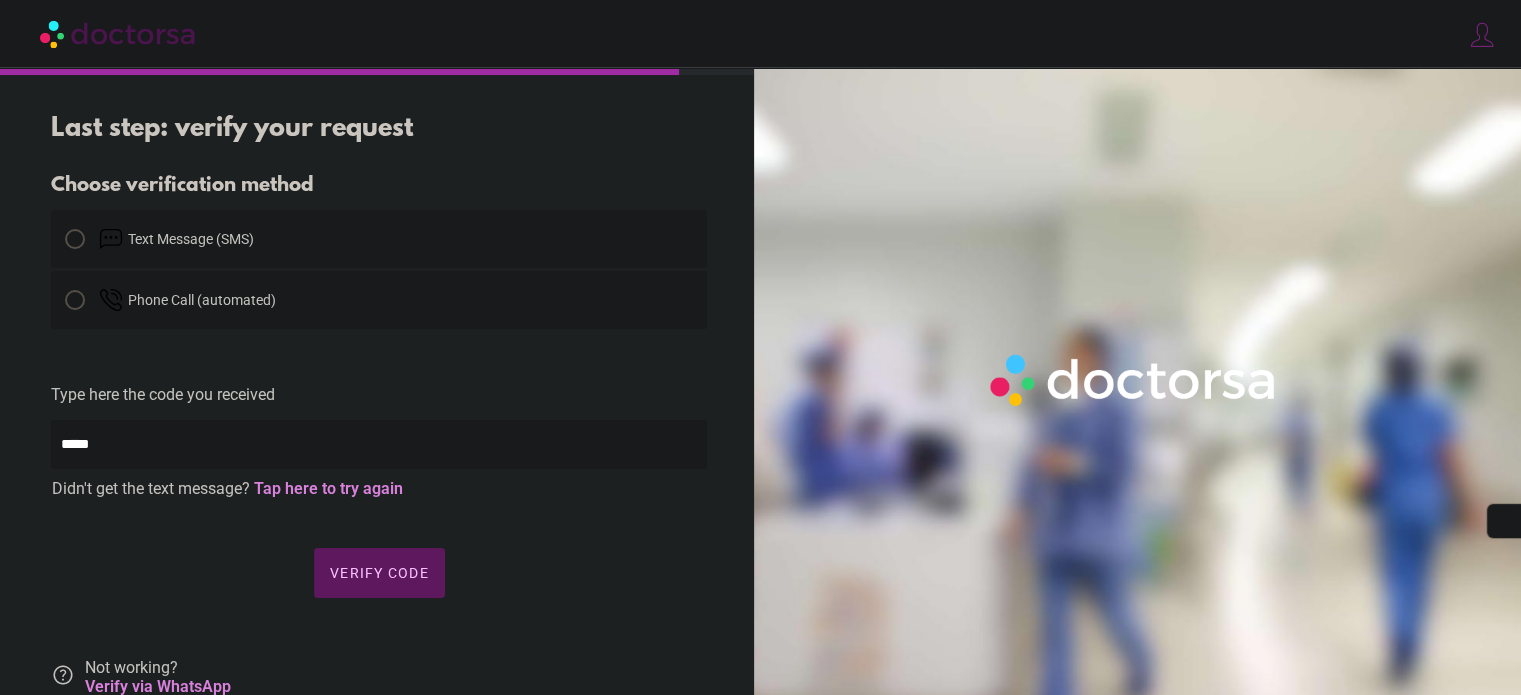 type on "*****" 